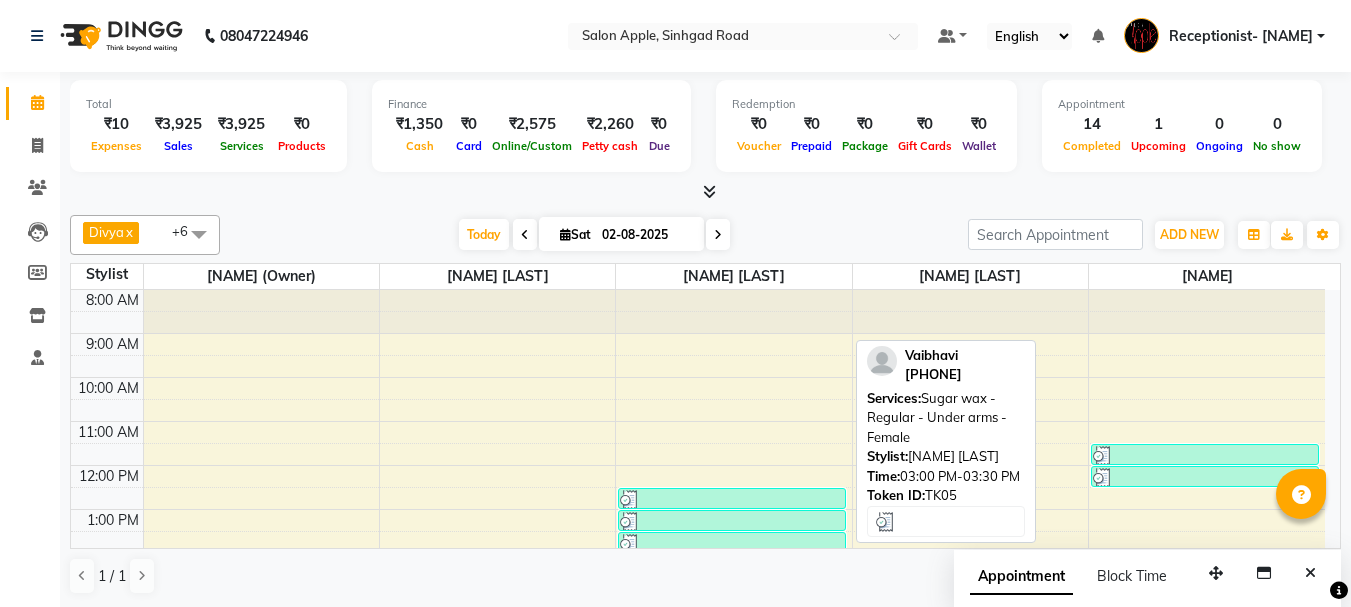 scroll, scrollTop: 0, scrollLeft: 0, axis: both 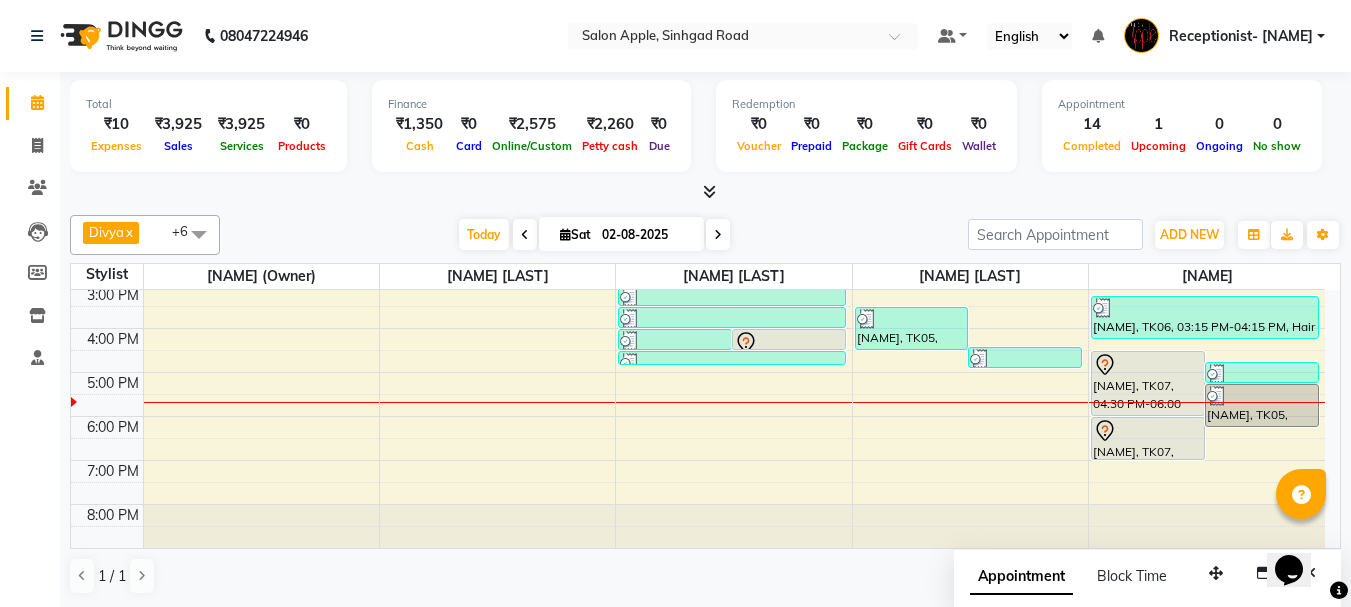 click at bounding box center (718, 235) 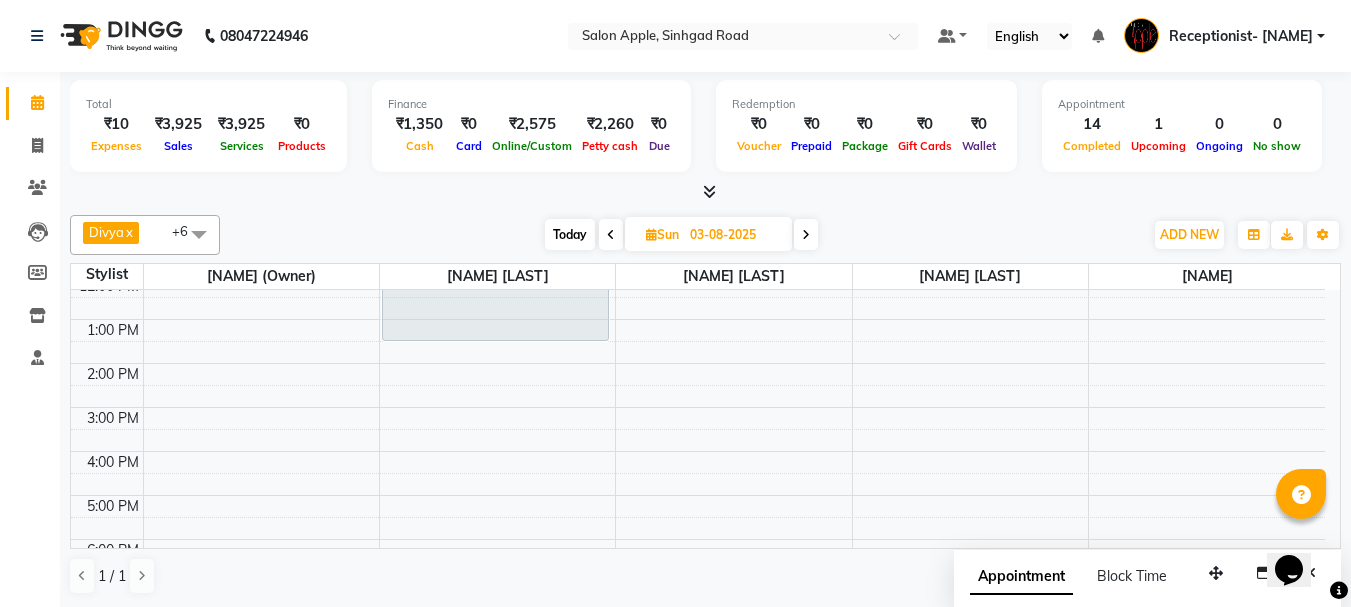 scroll, scrollTop: 113, scrollLeft: 0, axis: vertical 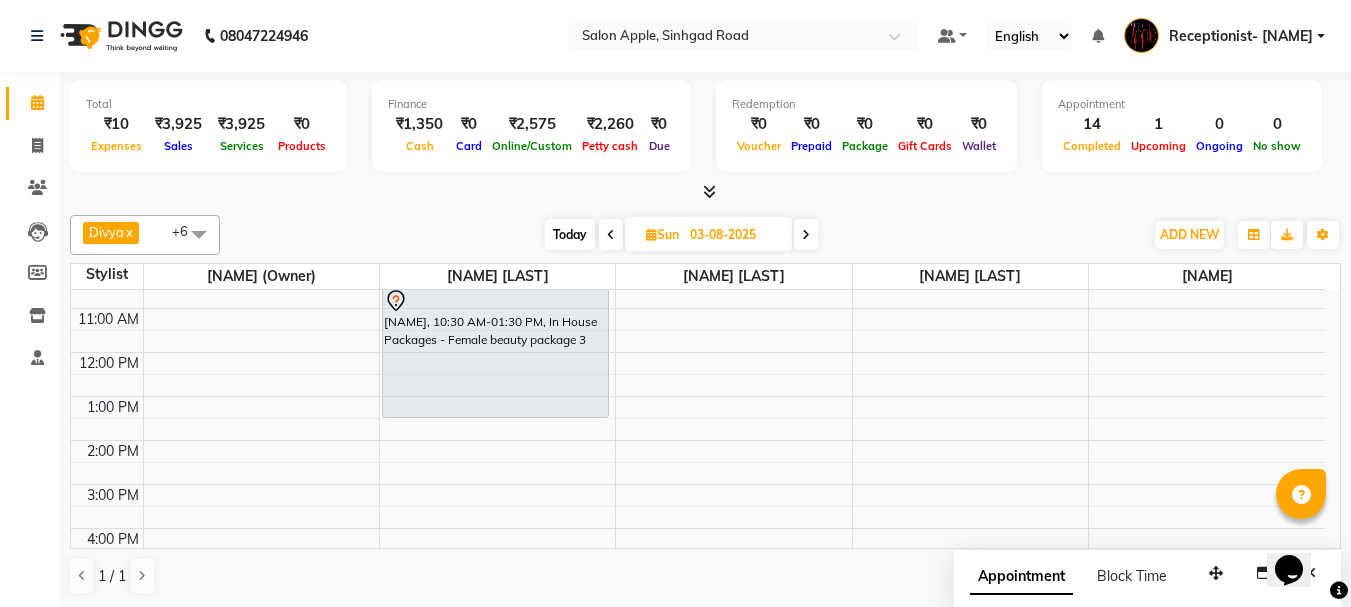 click on "8:00 AM 9:00 AM 10:00 AM 11:00 AM 12:00 PM 1:00 PM 2:00 PM 3:00 PM 4:00 PM 5:00 PM 6:00 PM 7:00 PM 8:00 PM Harshda, 10:30 AM-01:30 PM, In House Packages - Female beauty package 3" at bounding box center (698, 462) 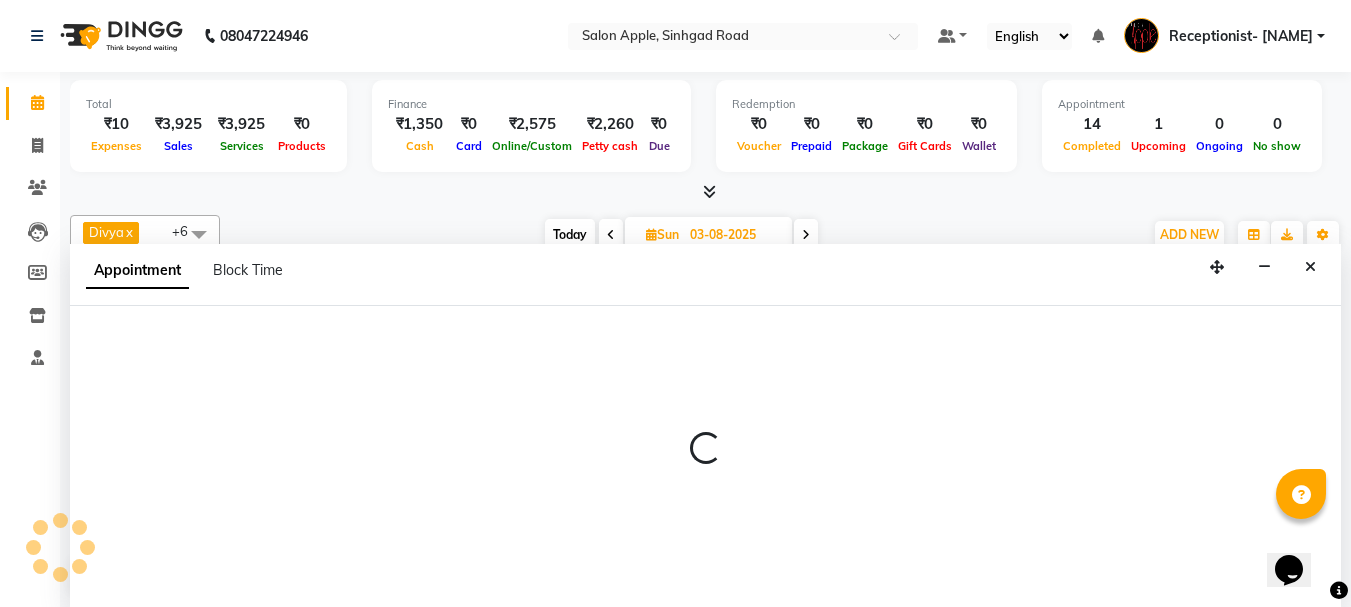 scroll, scrollTop: 1, scrollLeft: 0, axis: vertical 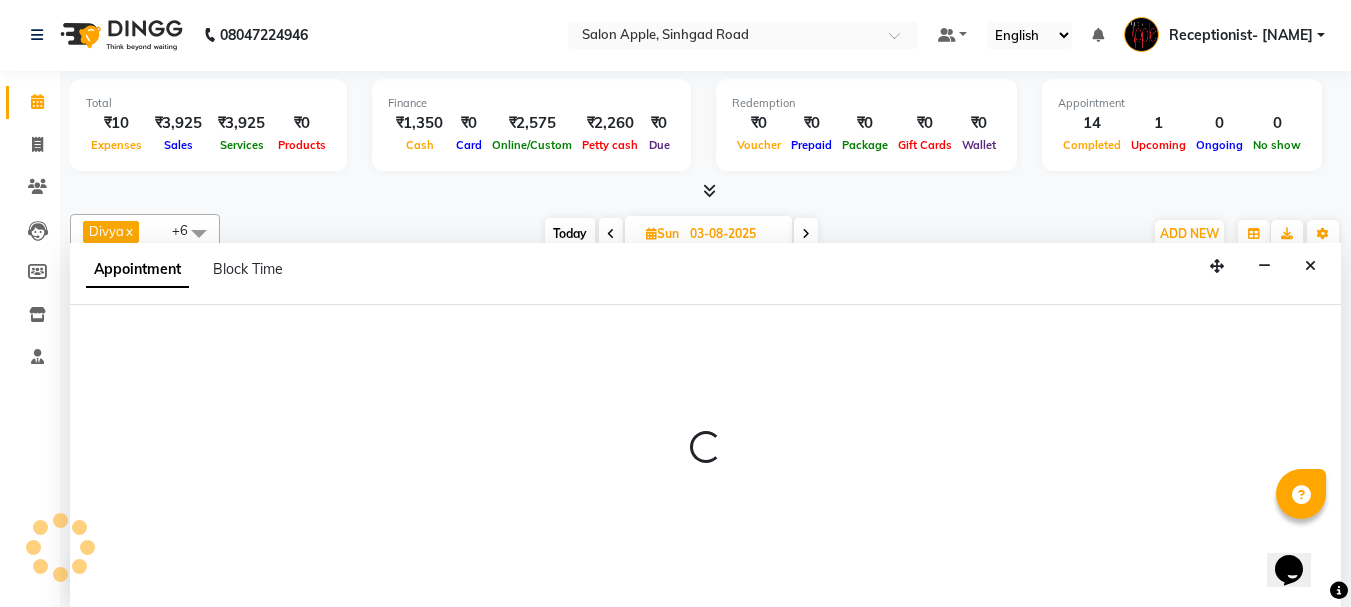 select on "50336" 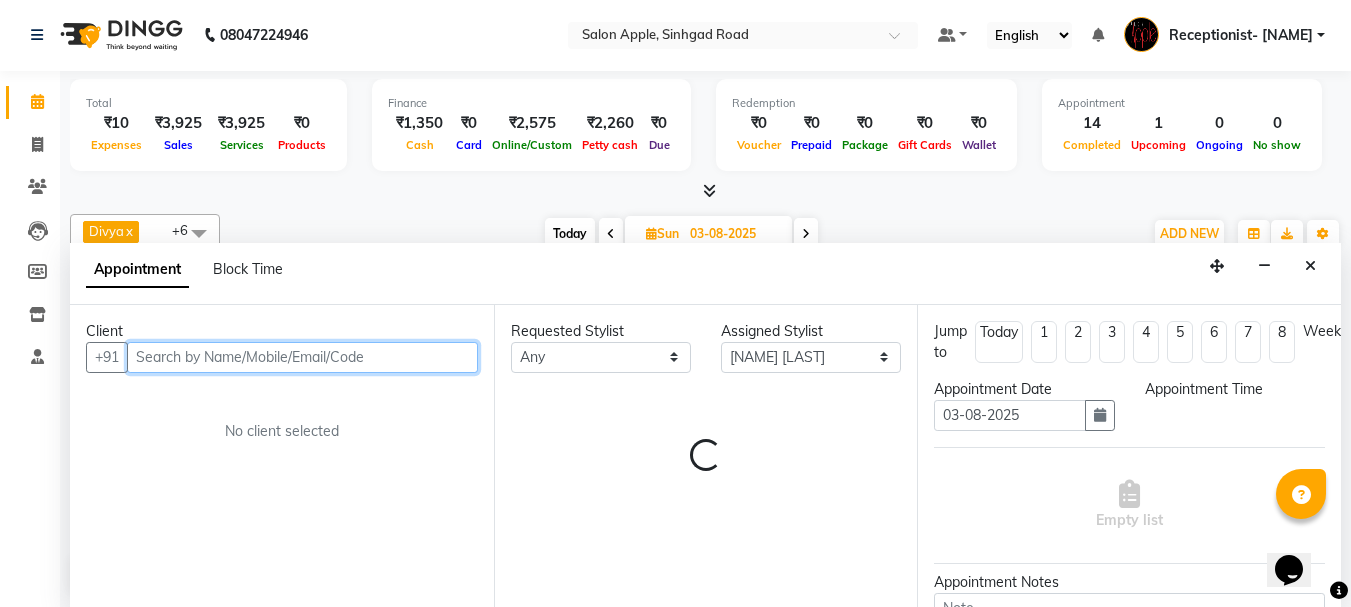 select on "900" 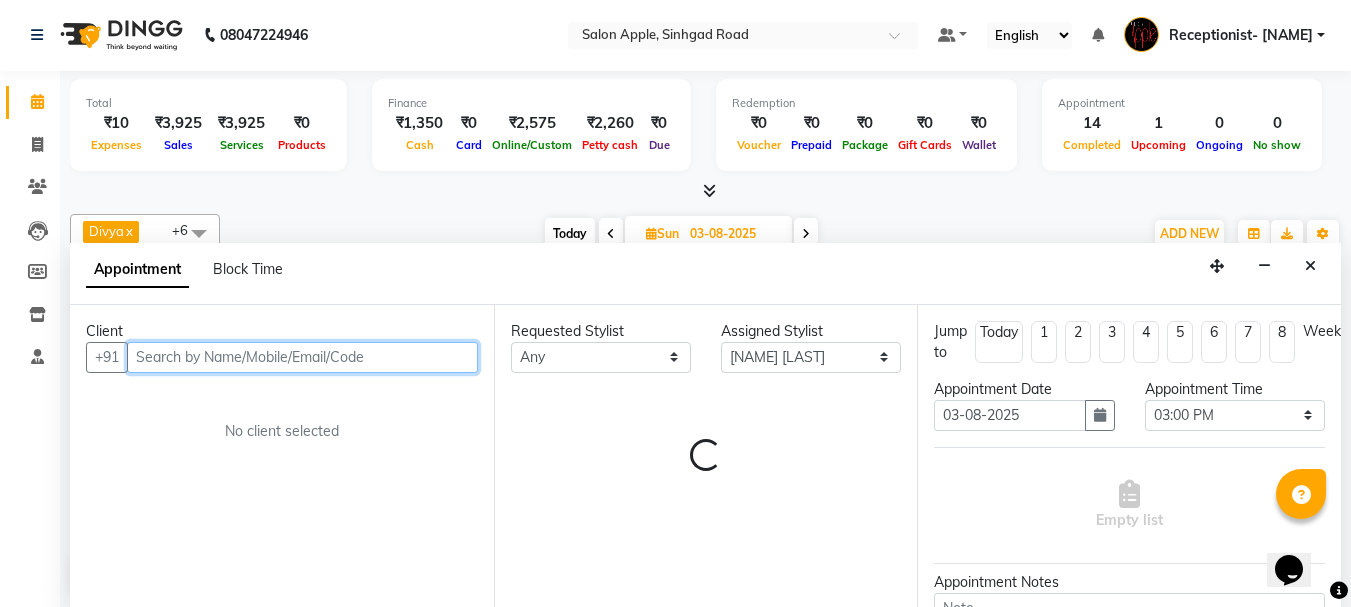 click at bounding box center (302, 357) 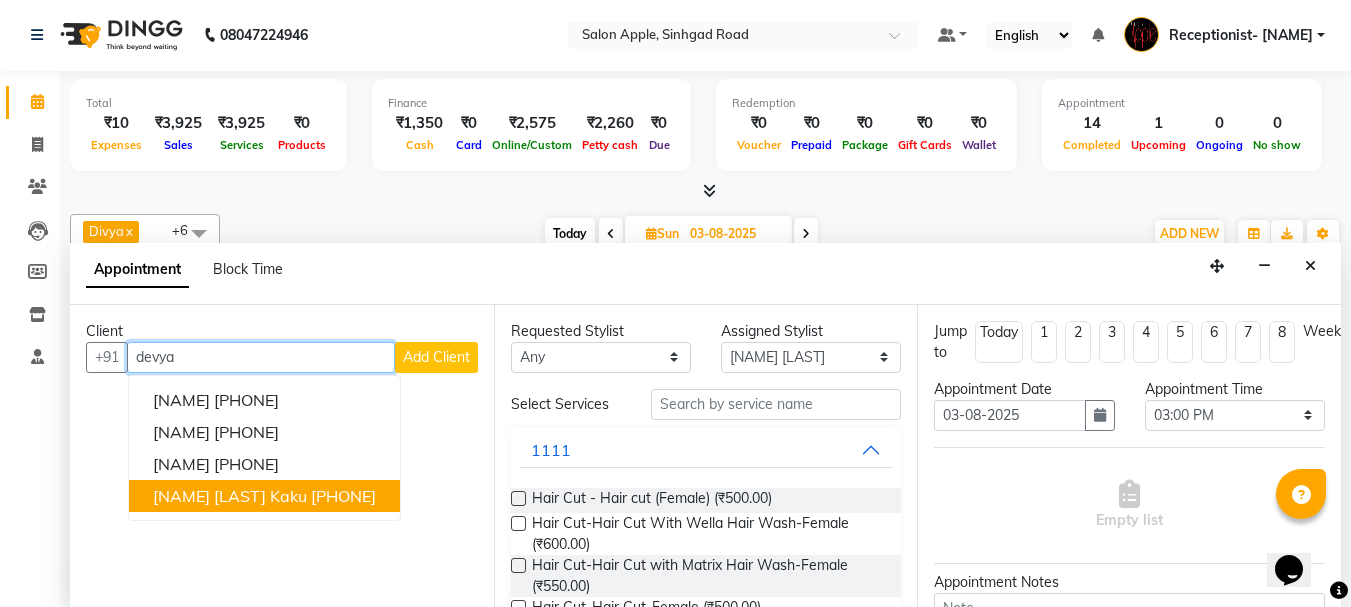 drag, startPoint x: 338, startPoint y: 491, endPoint x: 354, endPoint y: 479, distance: 20 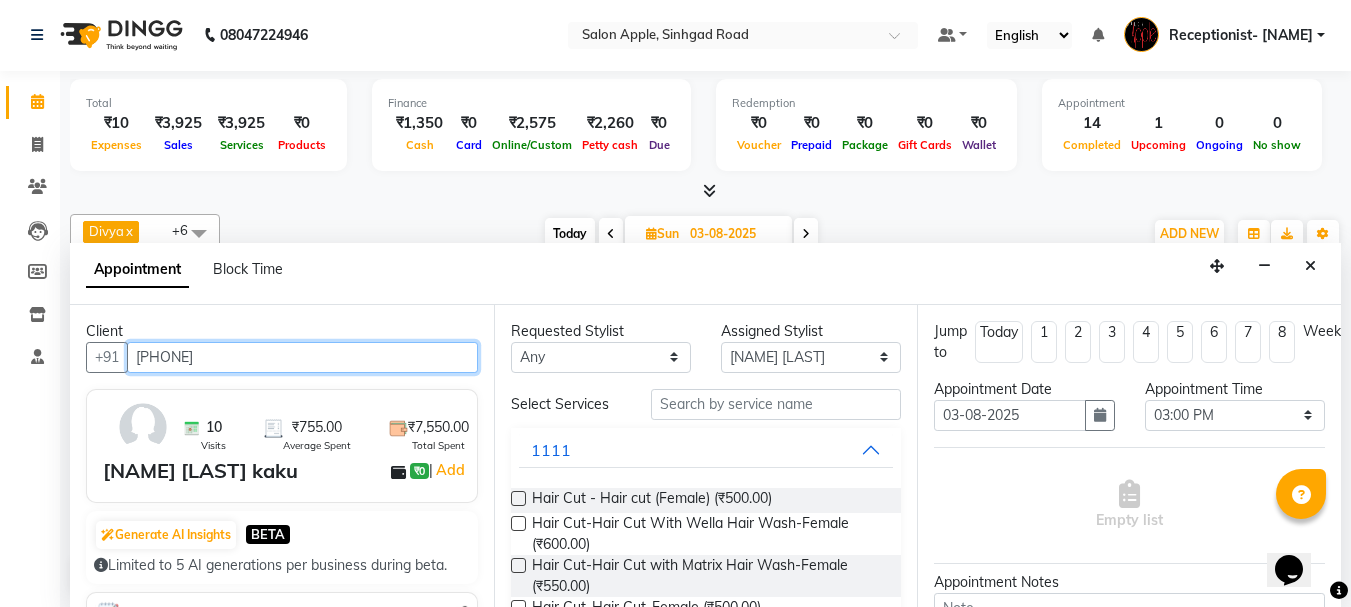 type on "[PHONE]" 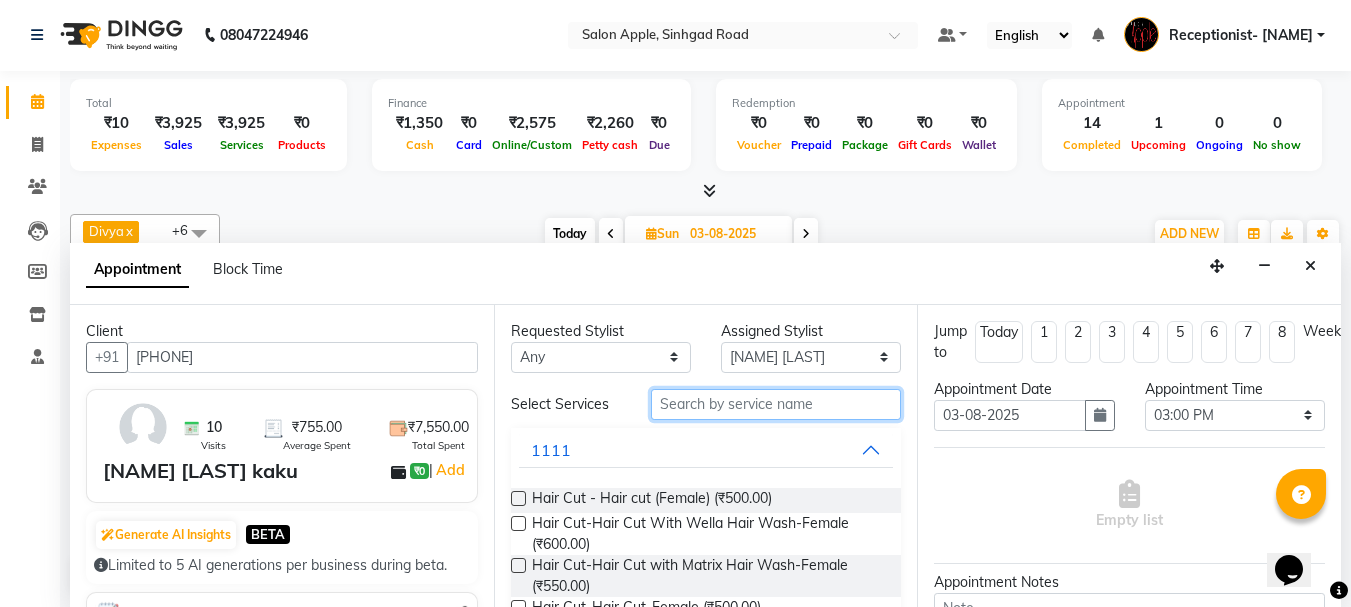 drag, startPoint x: 815, startPoint y: 415, endPoint x: 797, endPoint y: 405, distance: 20.59126 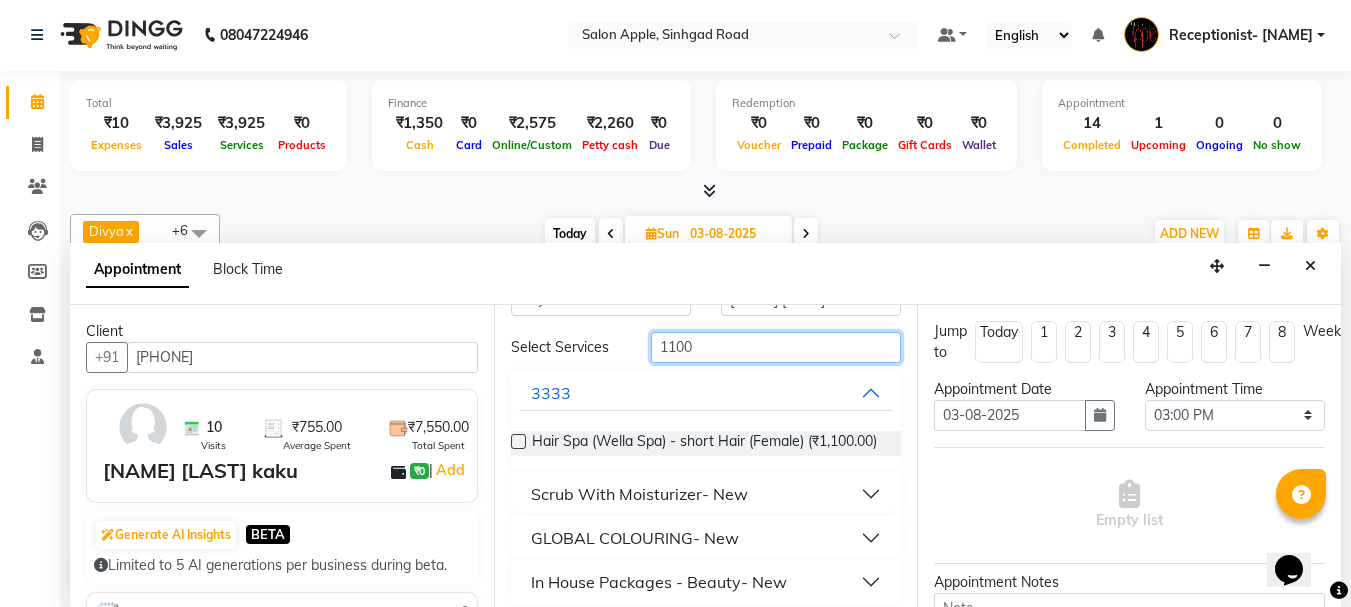 scroll, scrollTop: 87, scrollLeft: 0, axis: vertical 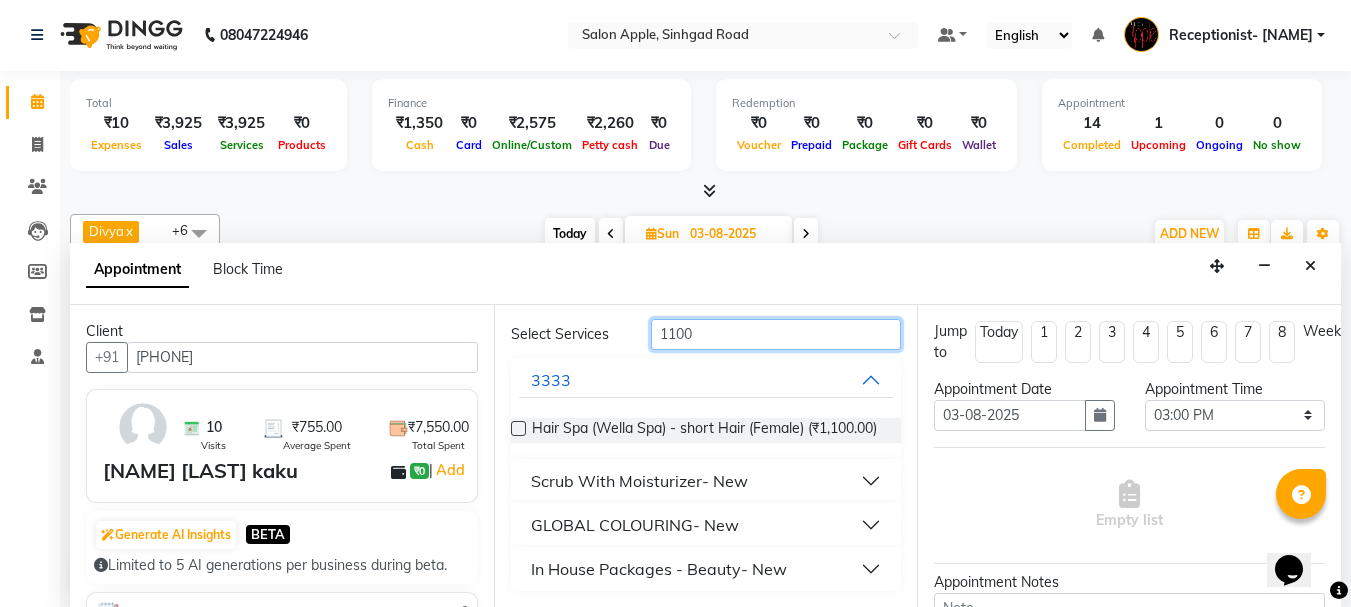 type on "1100" 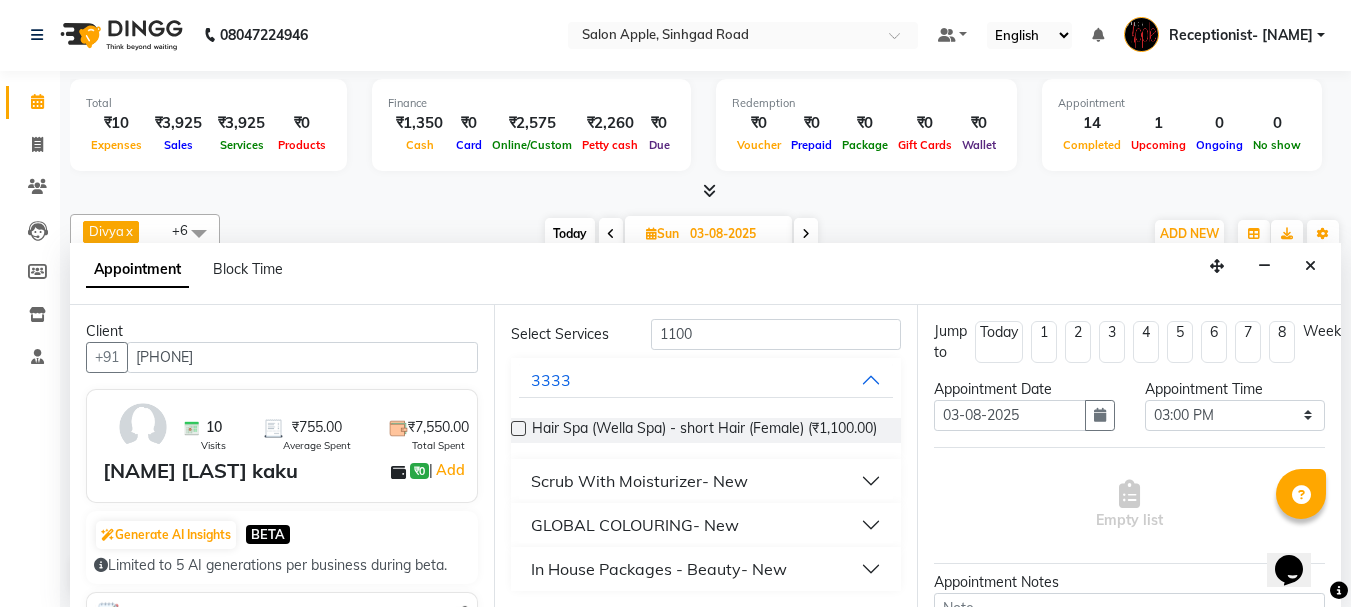 drag, startPoint x: 678, startPoint y: 572, endPoint x: 681, endPoint y: 556, distance: 16.27882 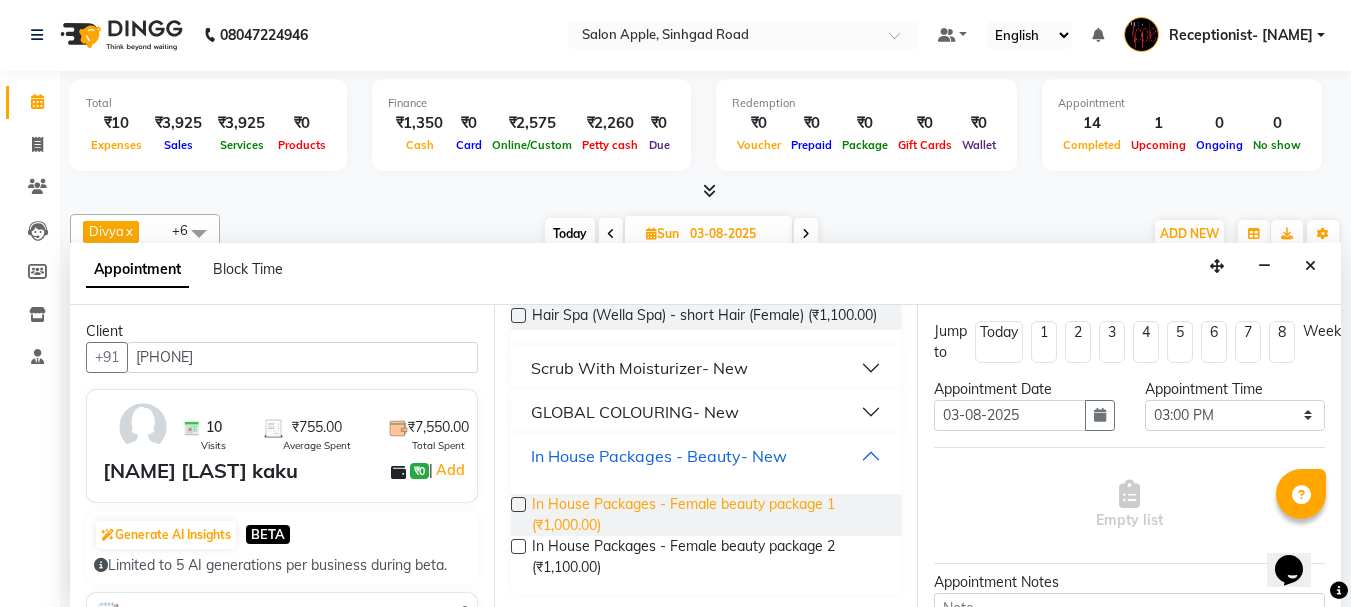 scroll, scrollTop: 203, scrollLeft: 0, axis: vertical 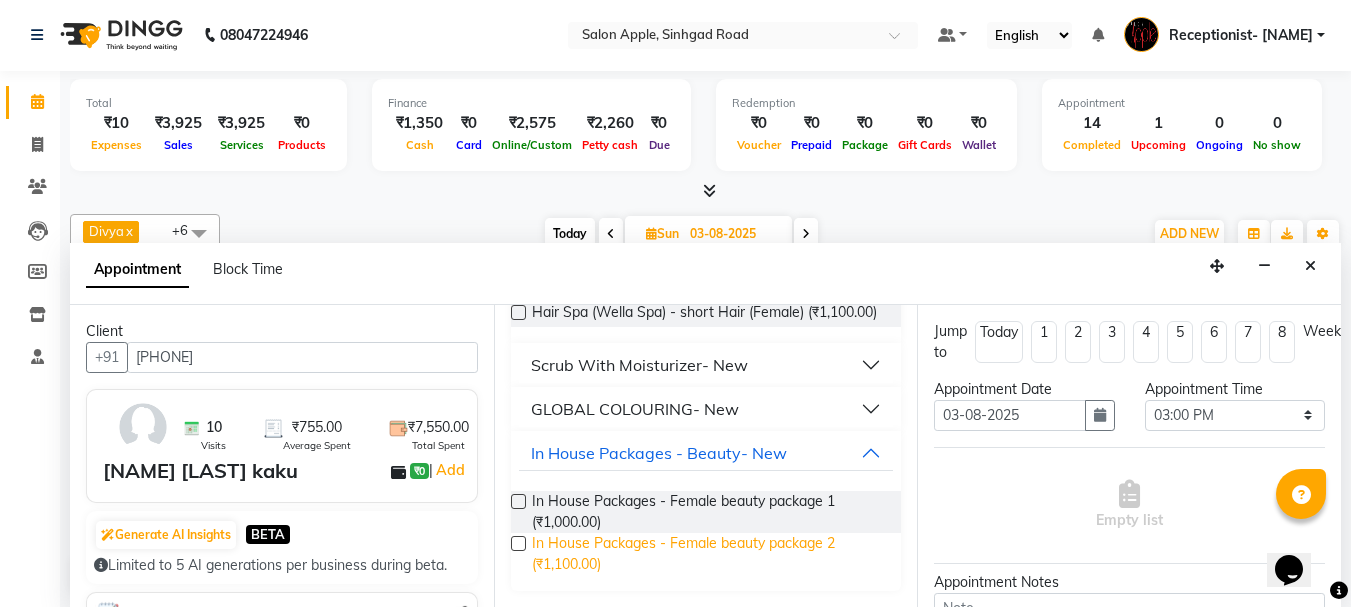 click on "In House Packages - Female beauty package 2 (₹1,100.00)" at bounding box center (709, 554) 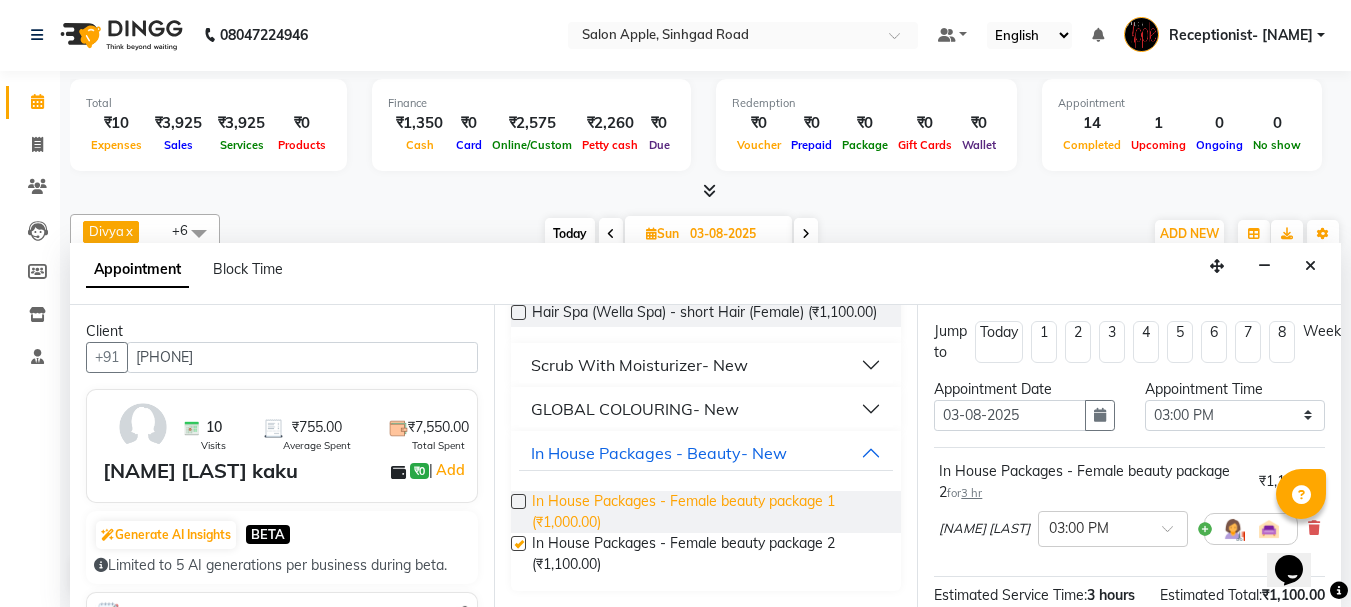 checkbox on "false" 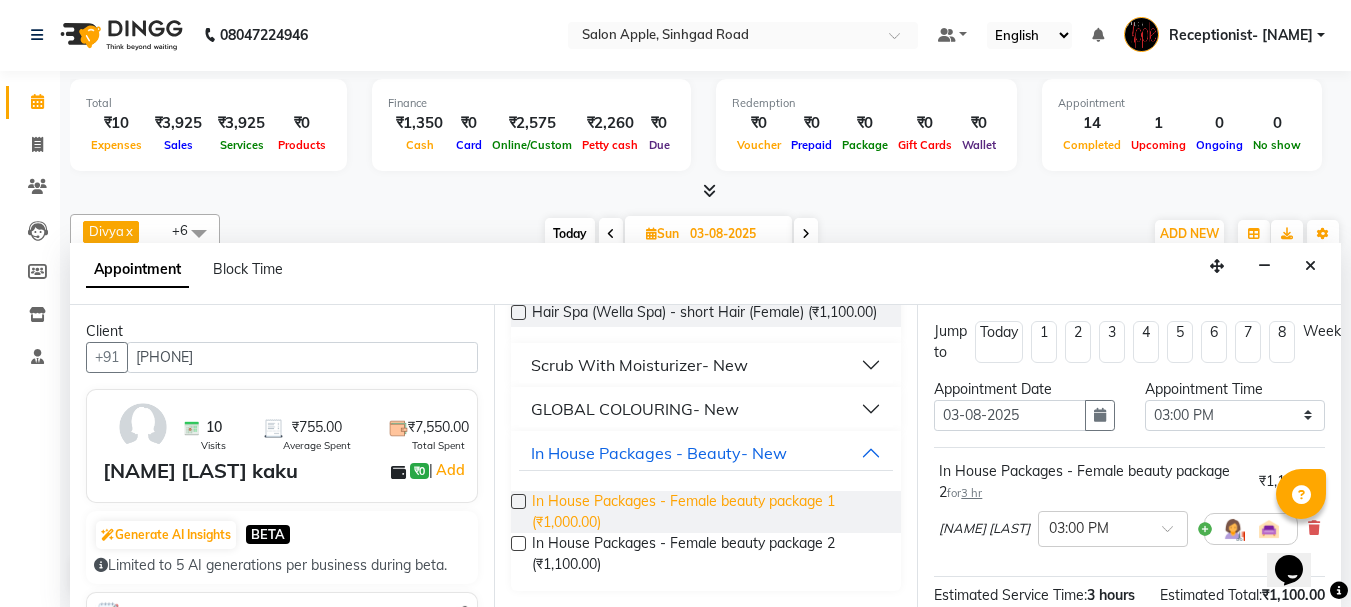 scroll, scrollTop: 0, scrollLeft: 0, axis: both 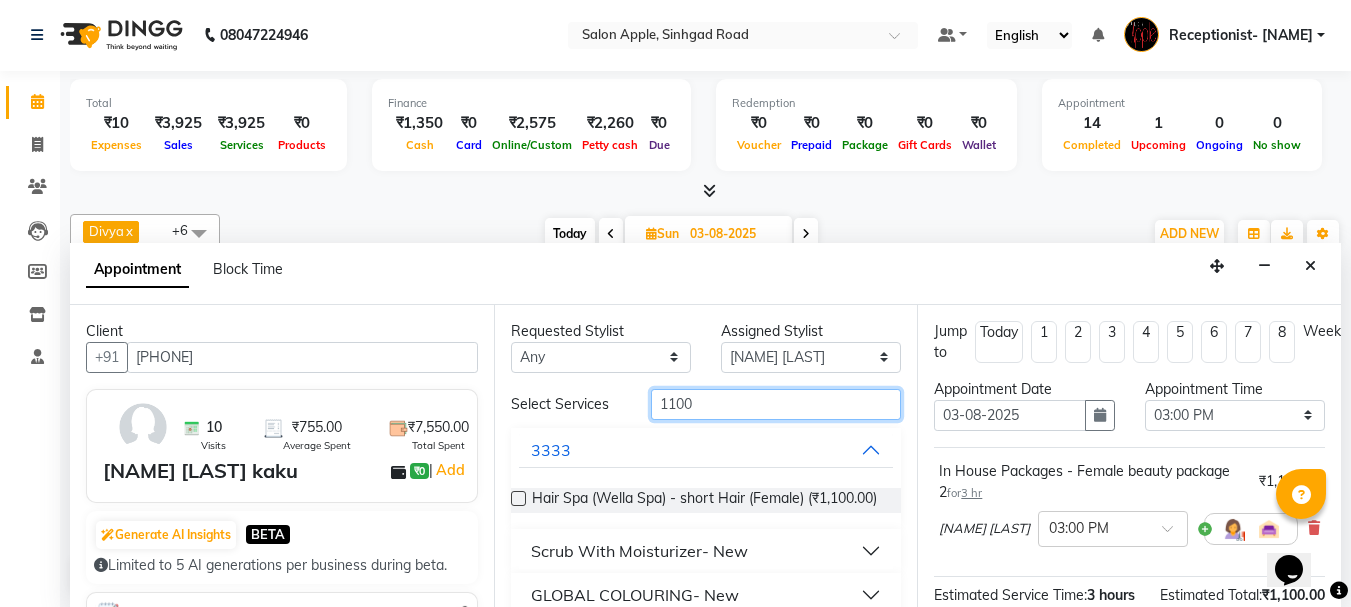 click on "Select Services 1100" at bounding box center (706, 404) 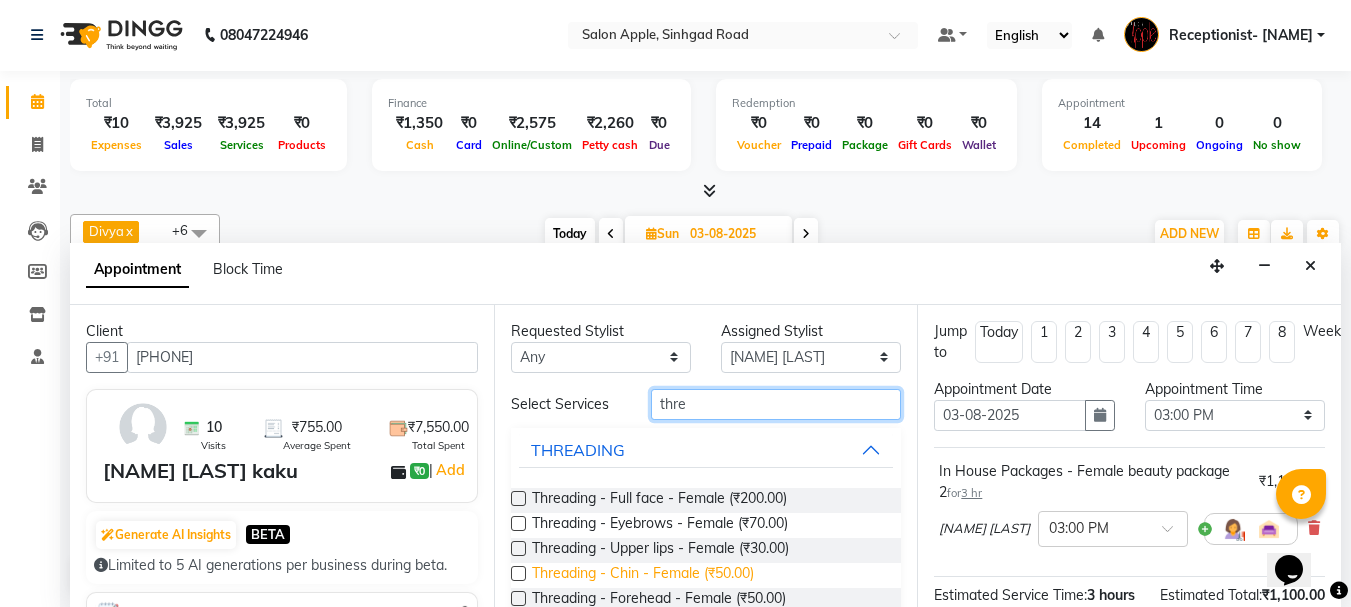 type on "thre" 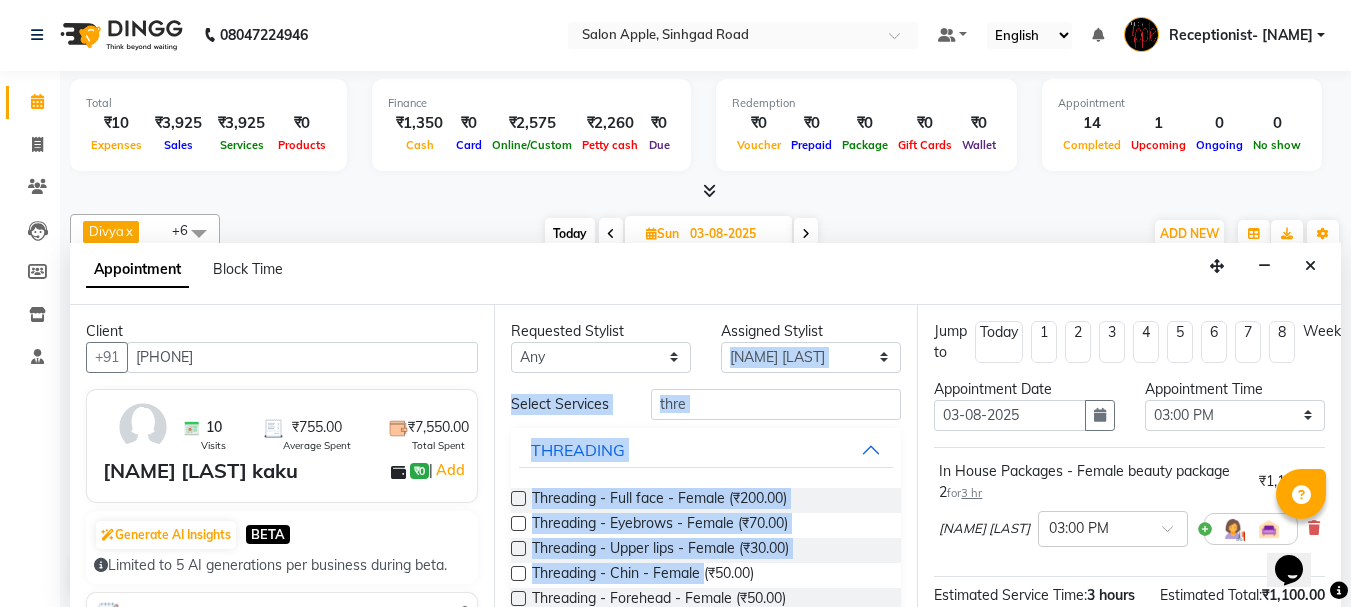drag, startPoint x: 703, startPoint y: 573, endPoint x: 818, endPoint y: 351, distance: 250.018 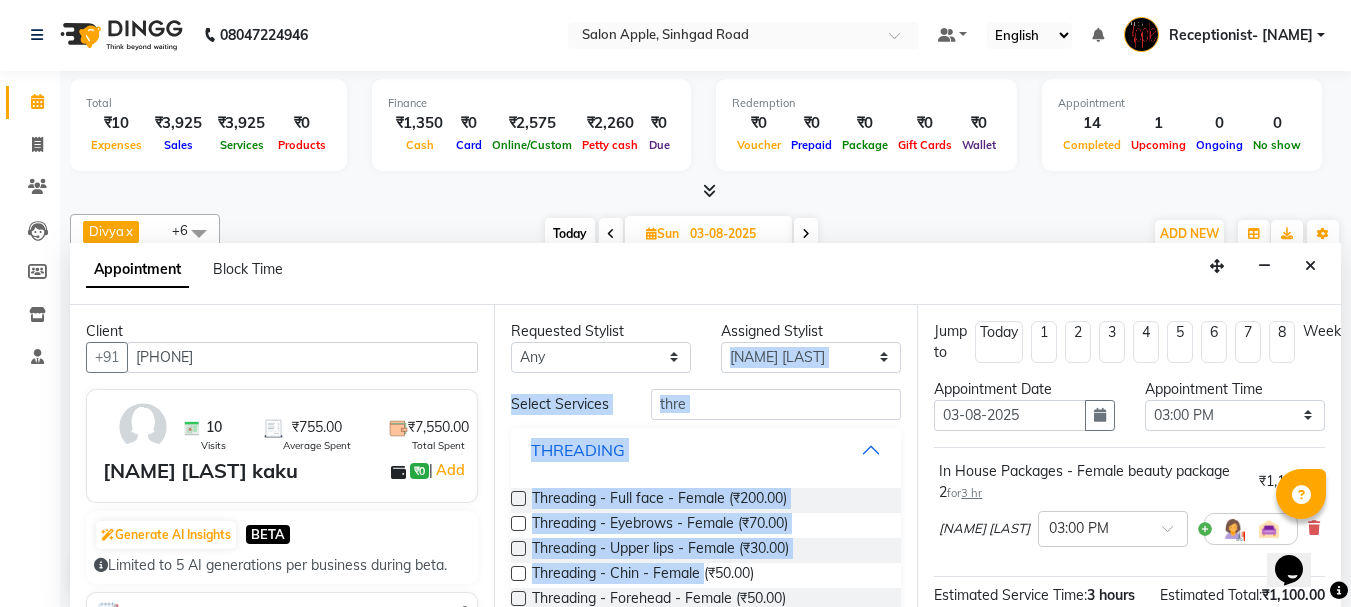 click on "THREADING" at bounding box center [706, 450] 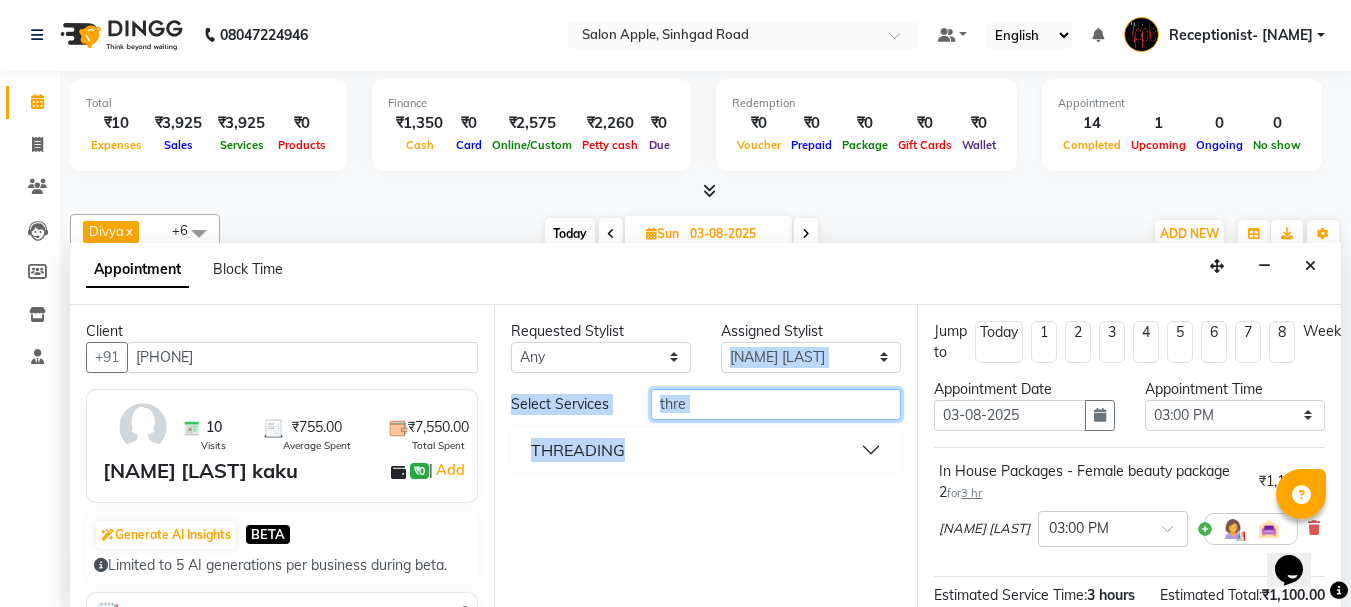 click on "thre" at bounding box center [776, 404] 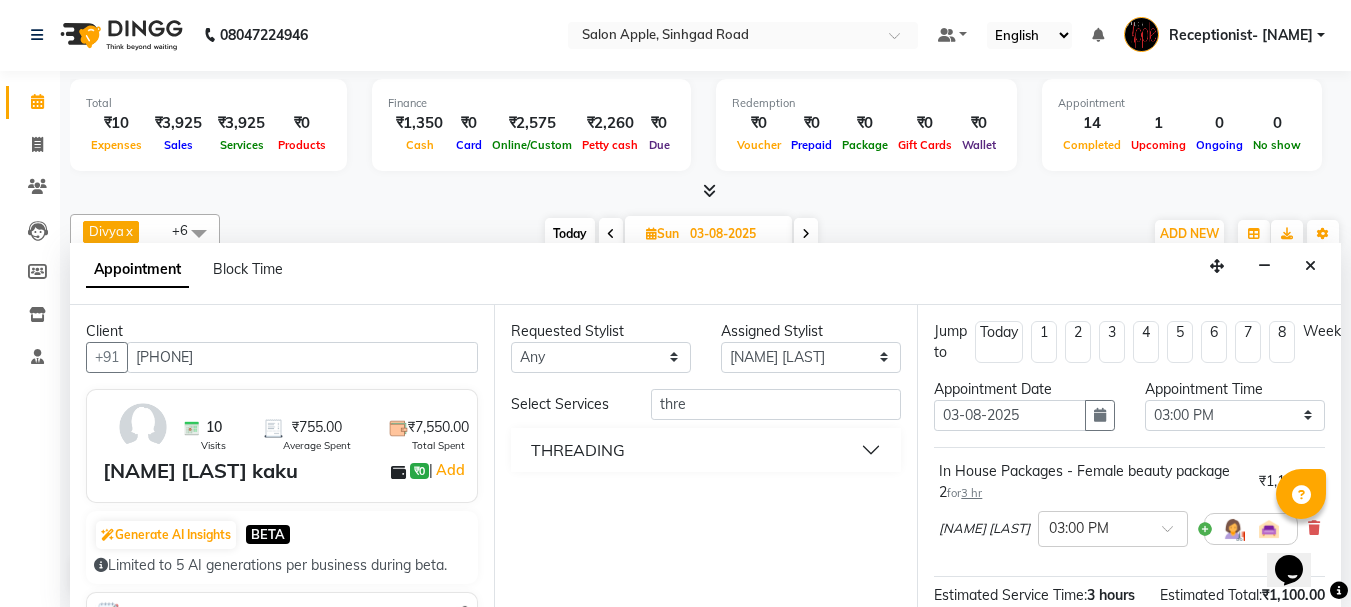 click on "THREADING" at bounding box center [578, 450] 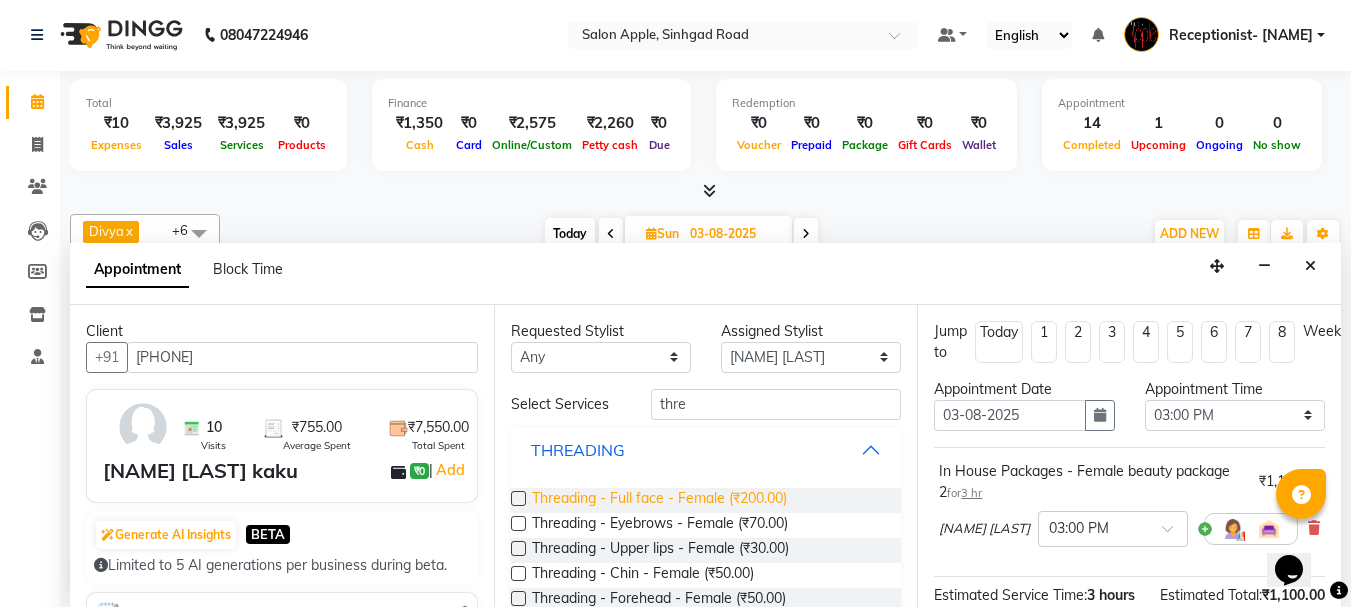 scroll, scrollTop: 100, scrollLeft: 0, axis: vertical 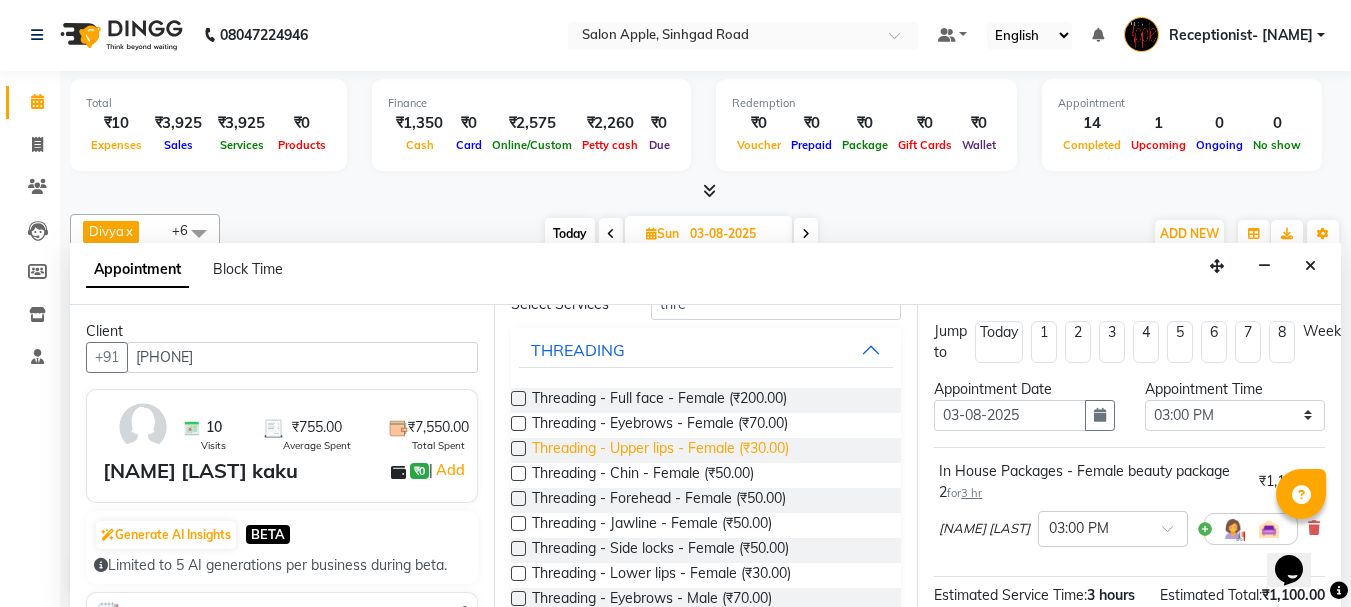 click on "Threading - Upper lips - Female (₹30.00)" at bounding box center (660, 450) 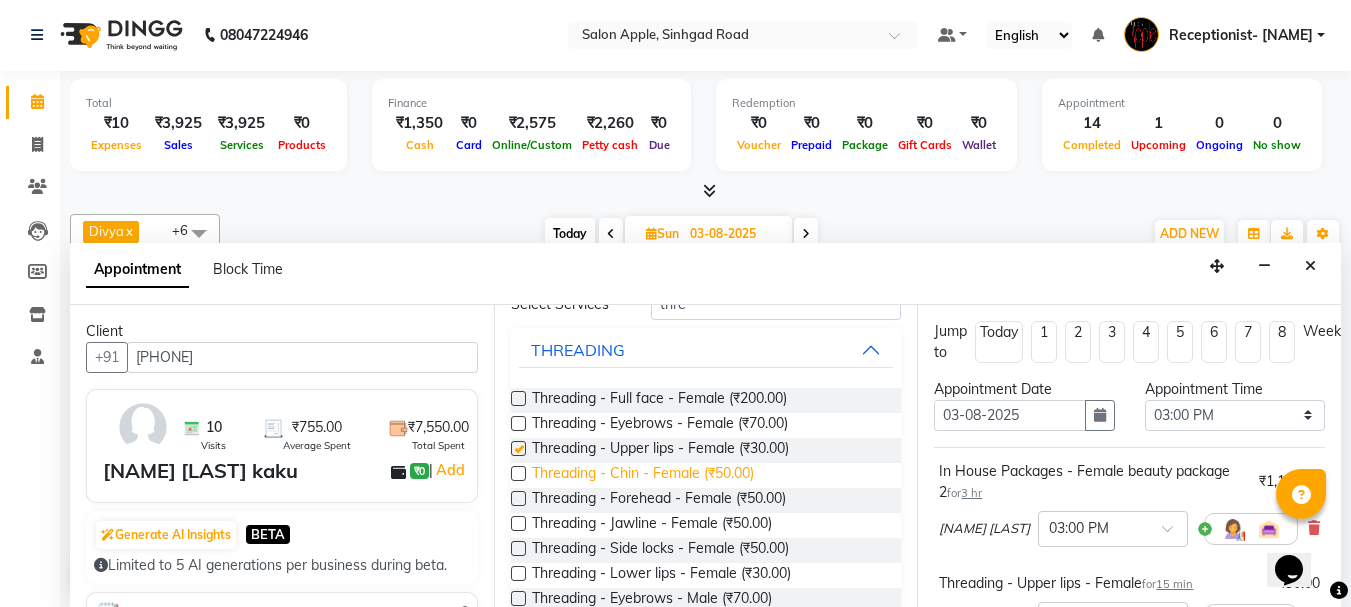 checkbox on "false" 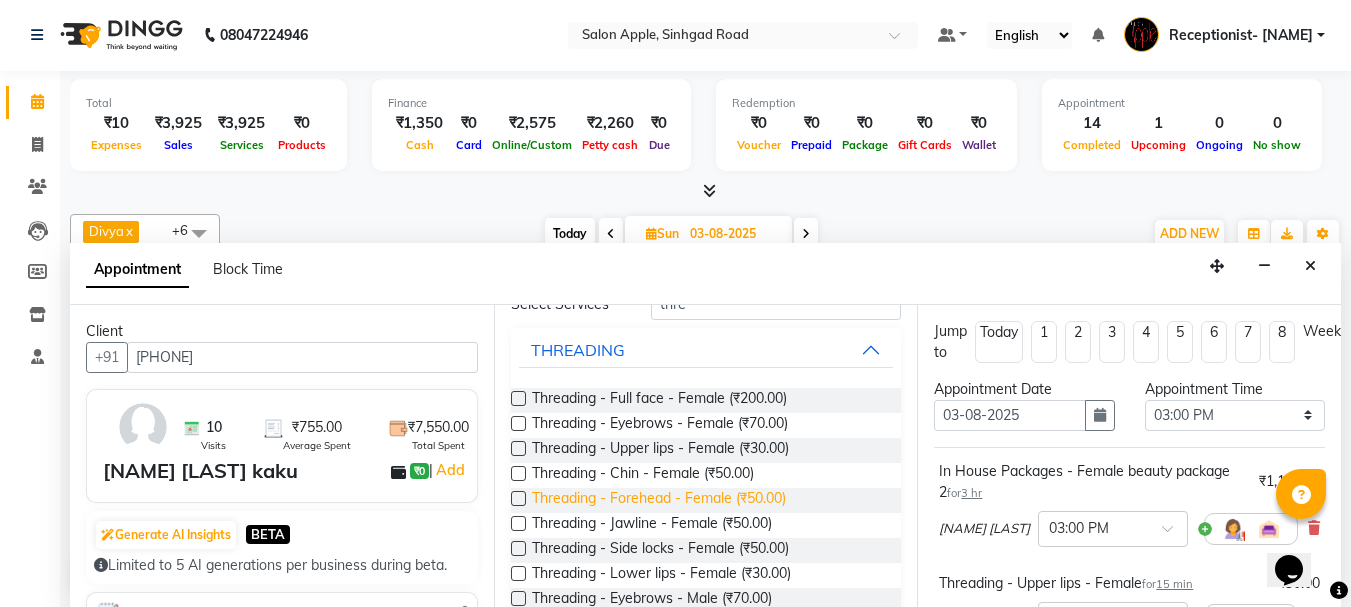 click on "Threading - Forehead - Female (₹50.00)" at bounding box center (659, 500) 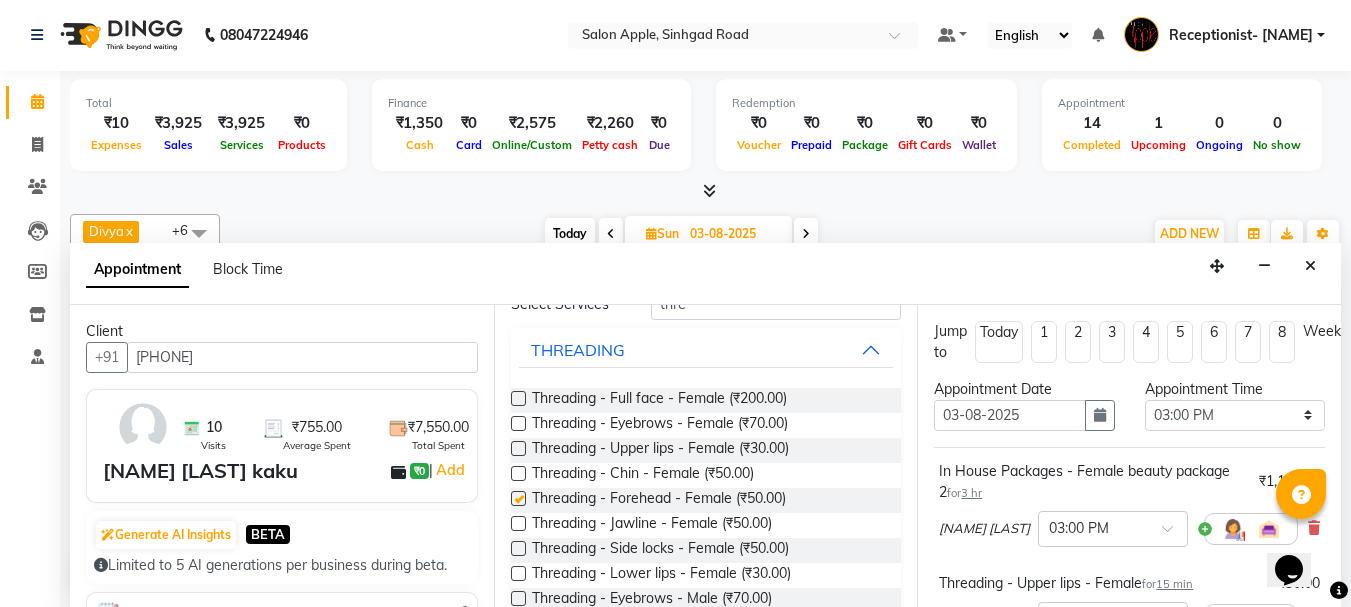checkbox on "false" 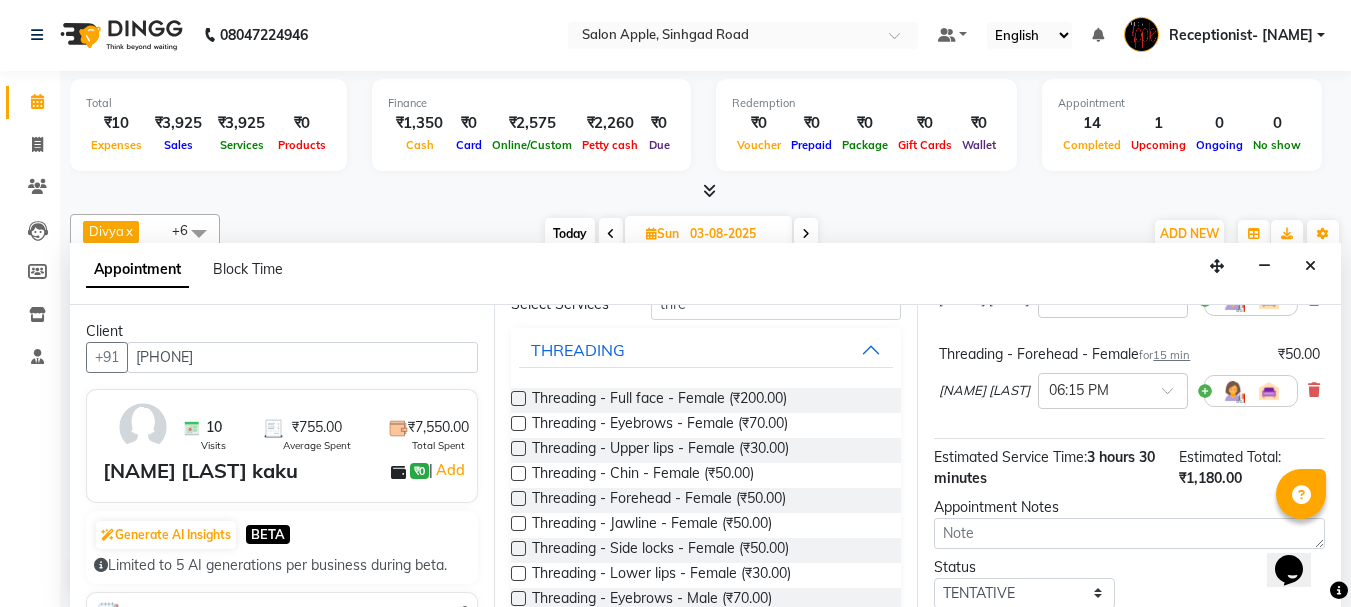 scroll, scrollTop: 472, scrollLeft: 0, axis: vertical 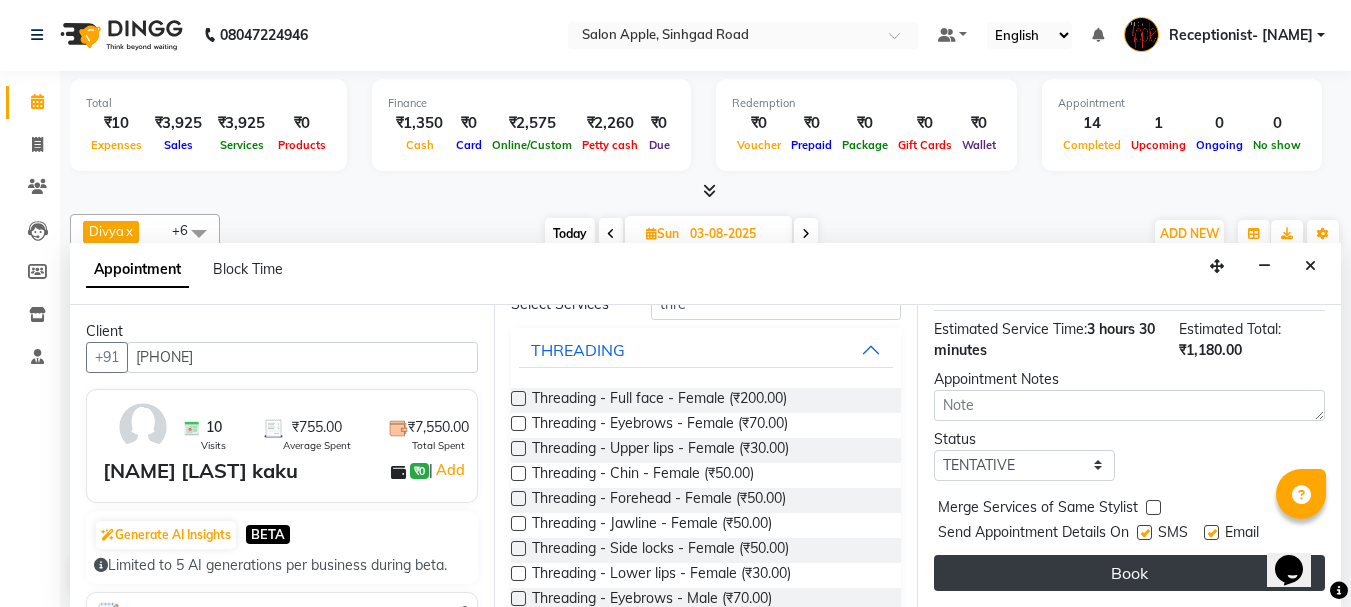 drag, startPoint x: 1051, startPoint y: 561, endPoint x: 1035, endPoint y: 516, distance: 47.759815 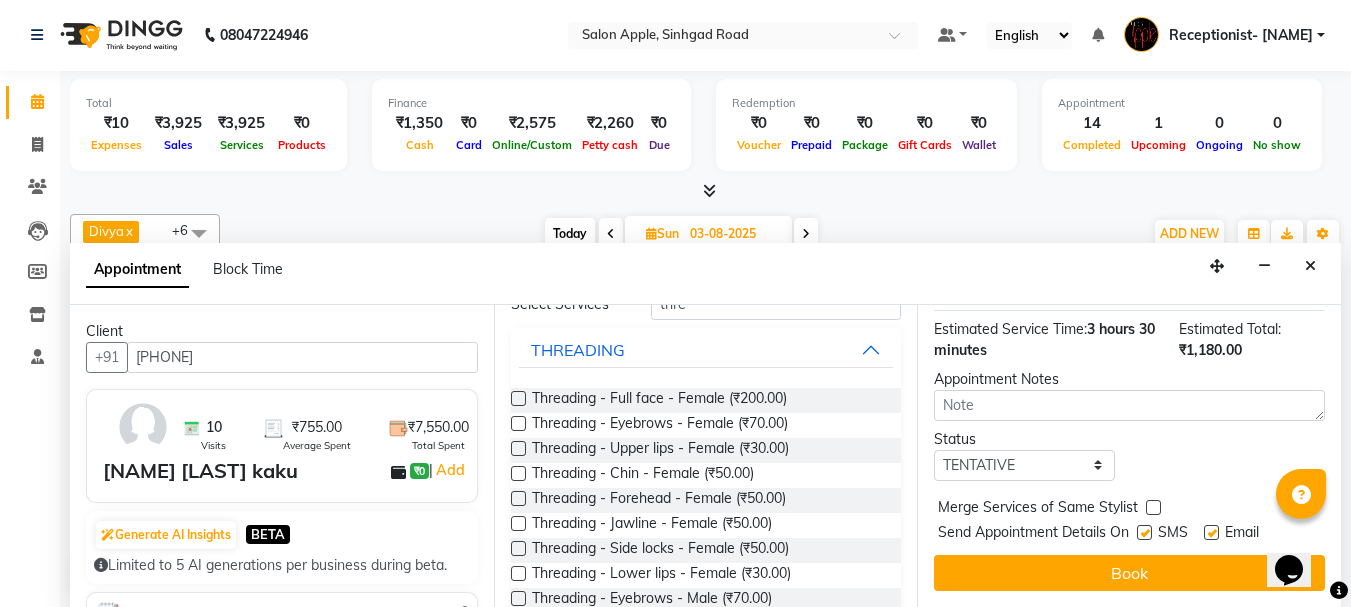 click on "Book" at bounding box center [1129, 573] 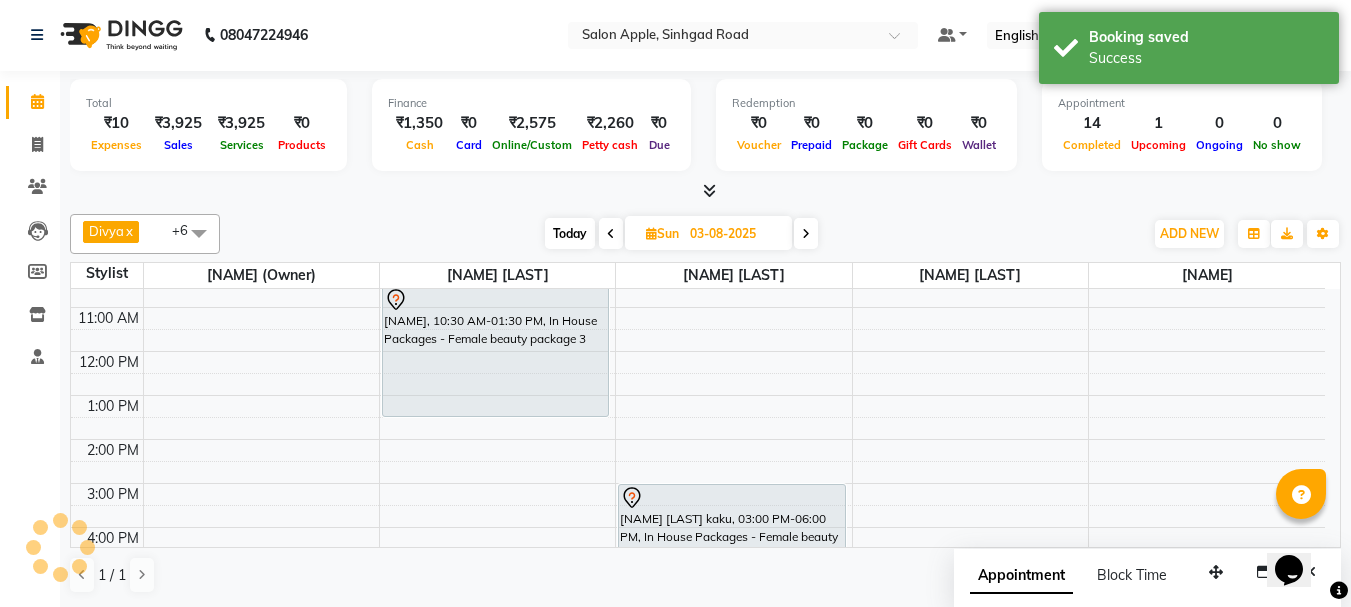 scroll, scrollTop: 0, scrollLeft: 0, axis: both 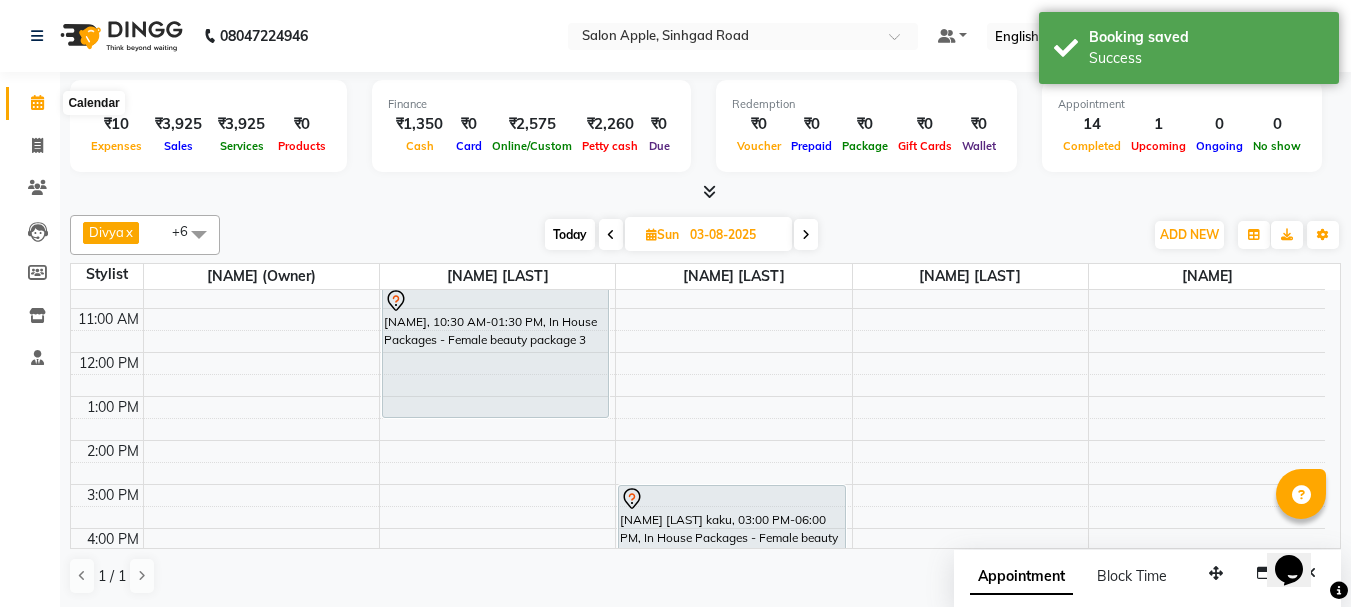 click 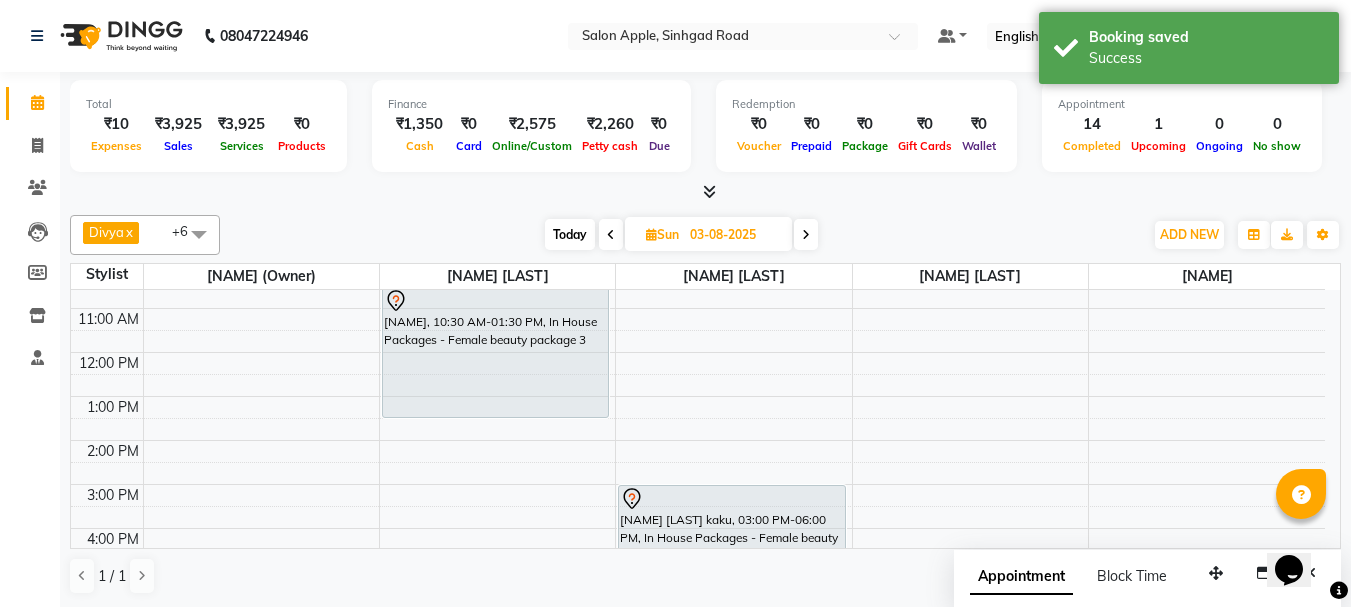 click on "Today" at bounding box center (570, 234) 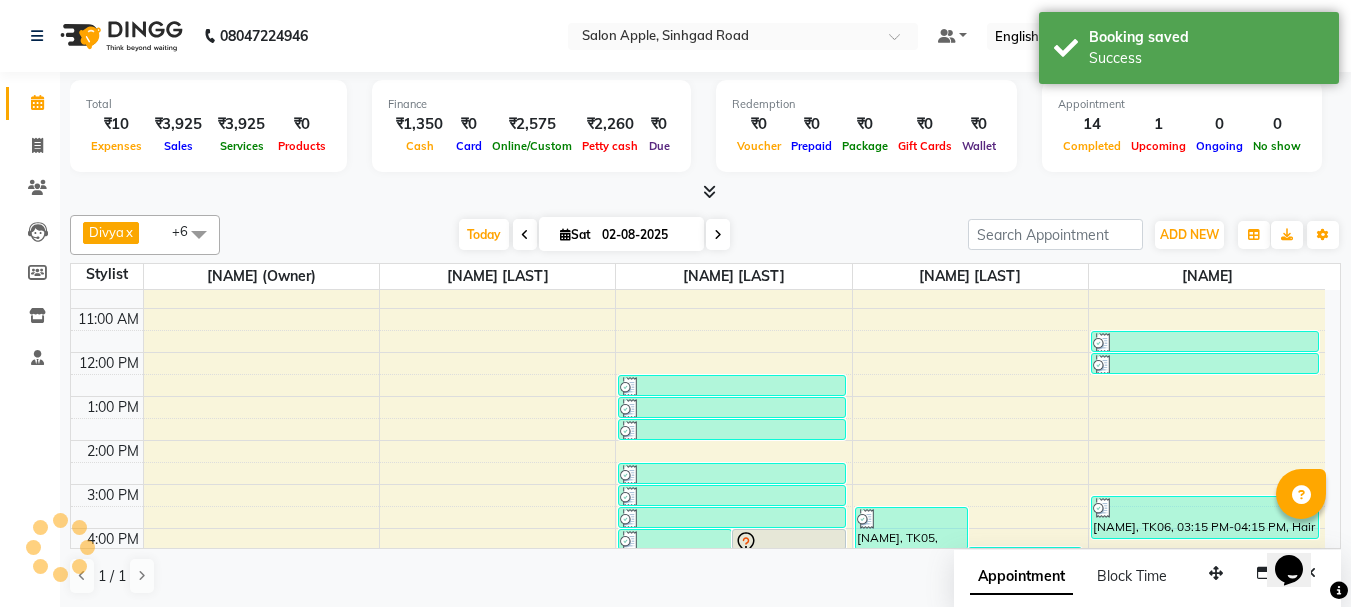 scroll, scrollTop: 313, scrollLeft: 0, axis: vertical 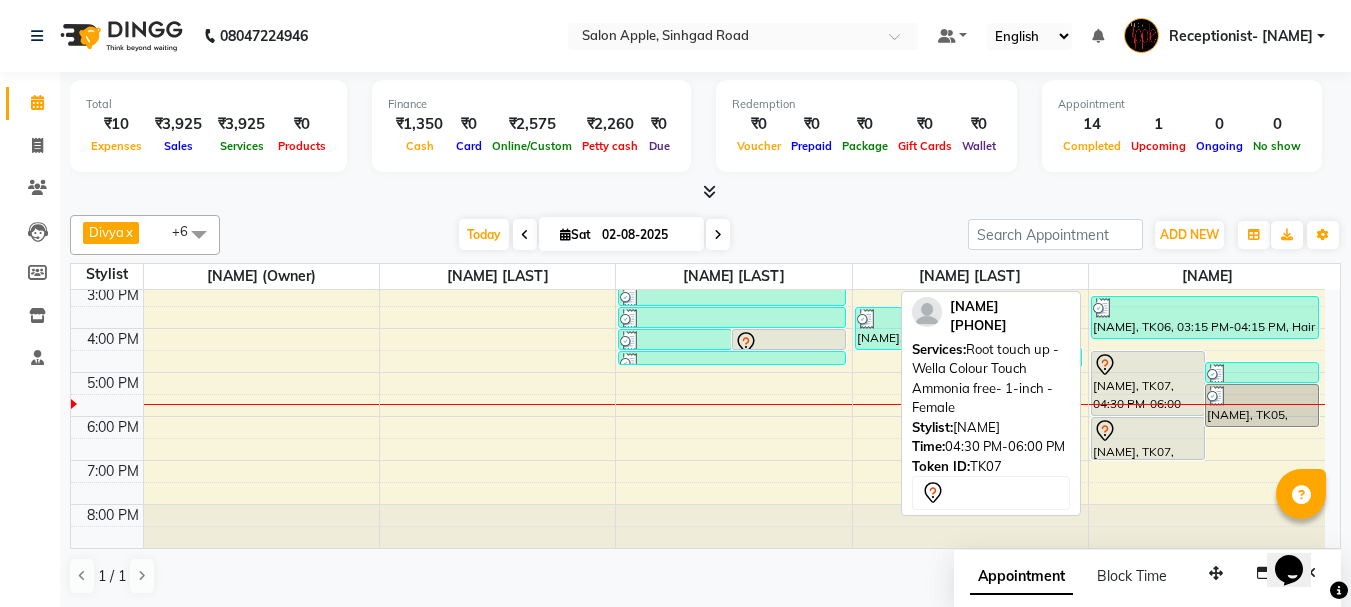 click on "[NAME], TK07, 04:30 PM-06:00 PM, Root touch up - Wella Colour Touch Ammonia free- 1-inch - Female" at bounding box center [1148, 383] 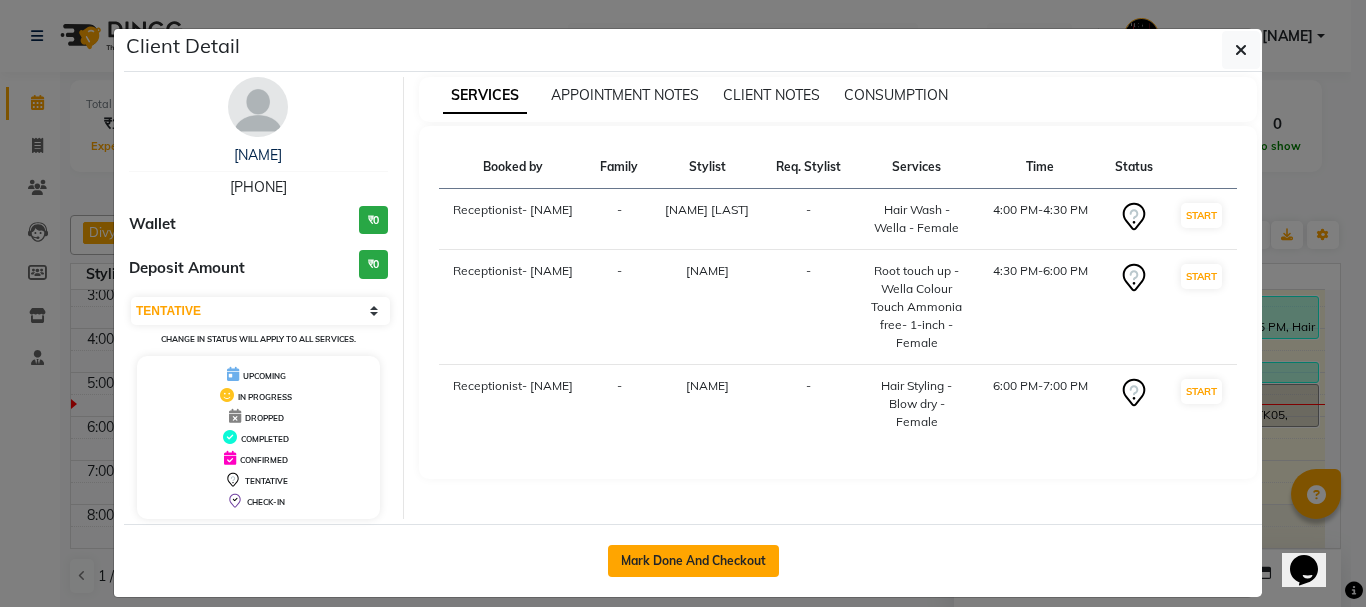 click on "Mark Done And Checkout" 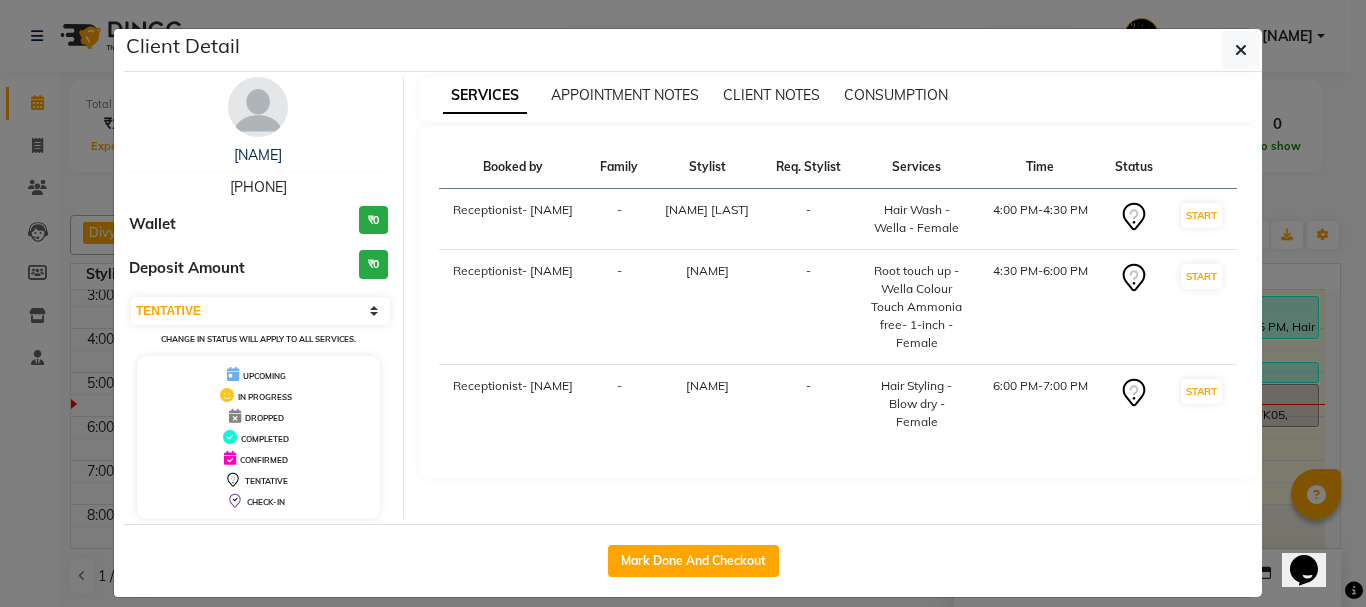 select on "service" 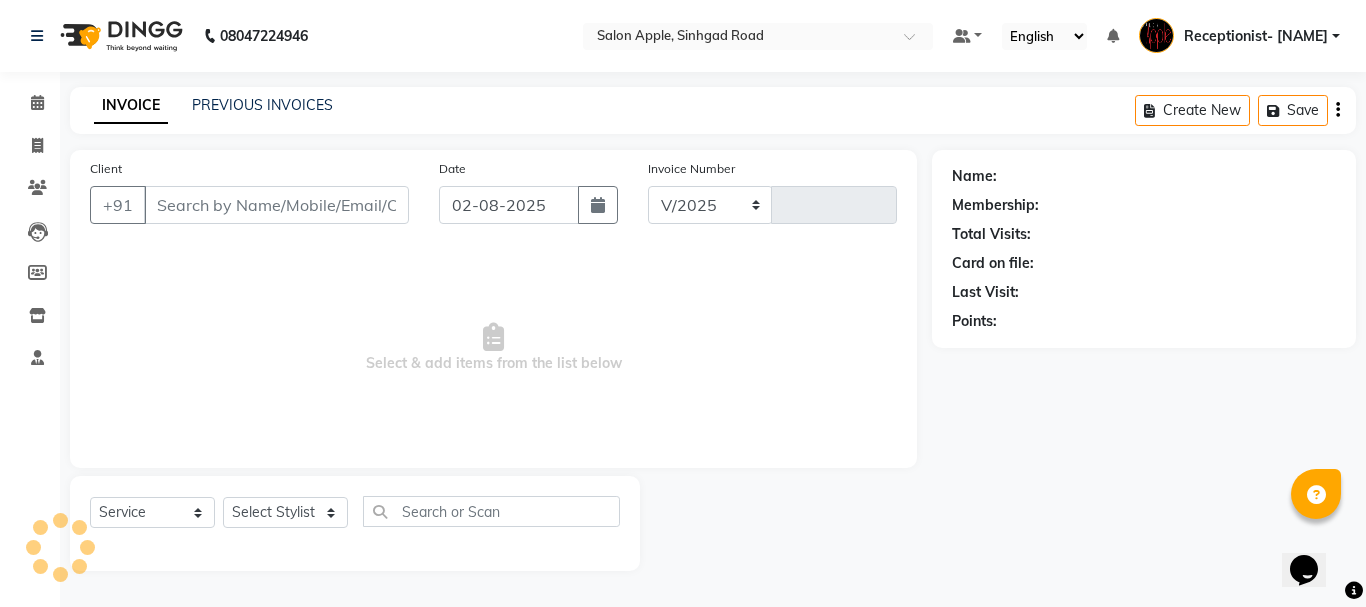 select on "645" 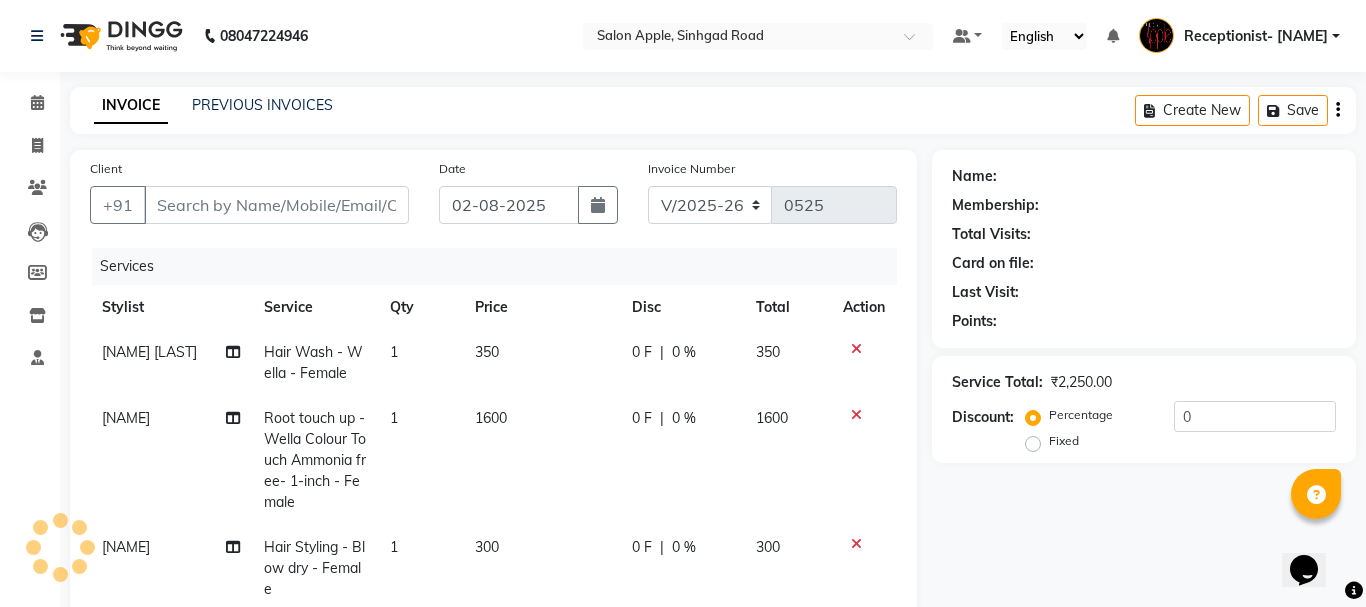 type on "[PHONE]" 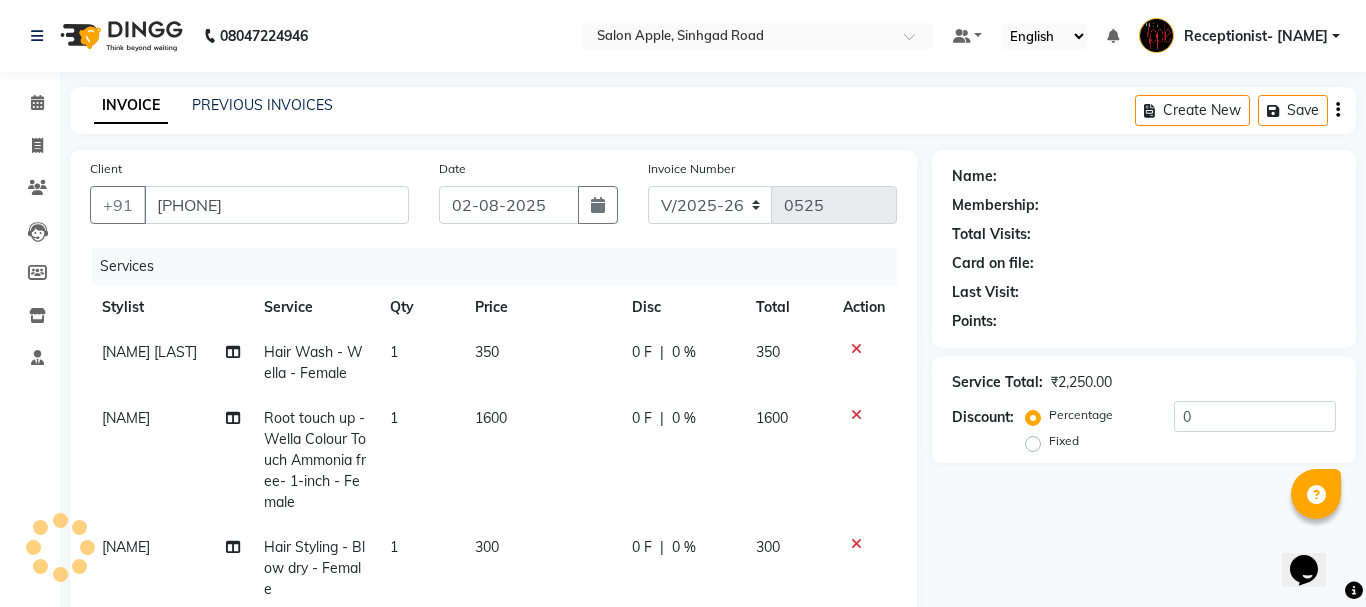 select on "87913" 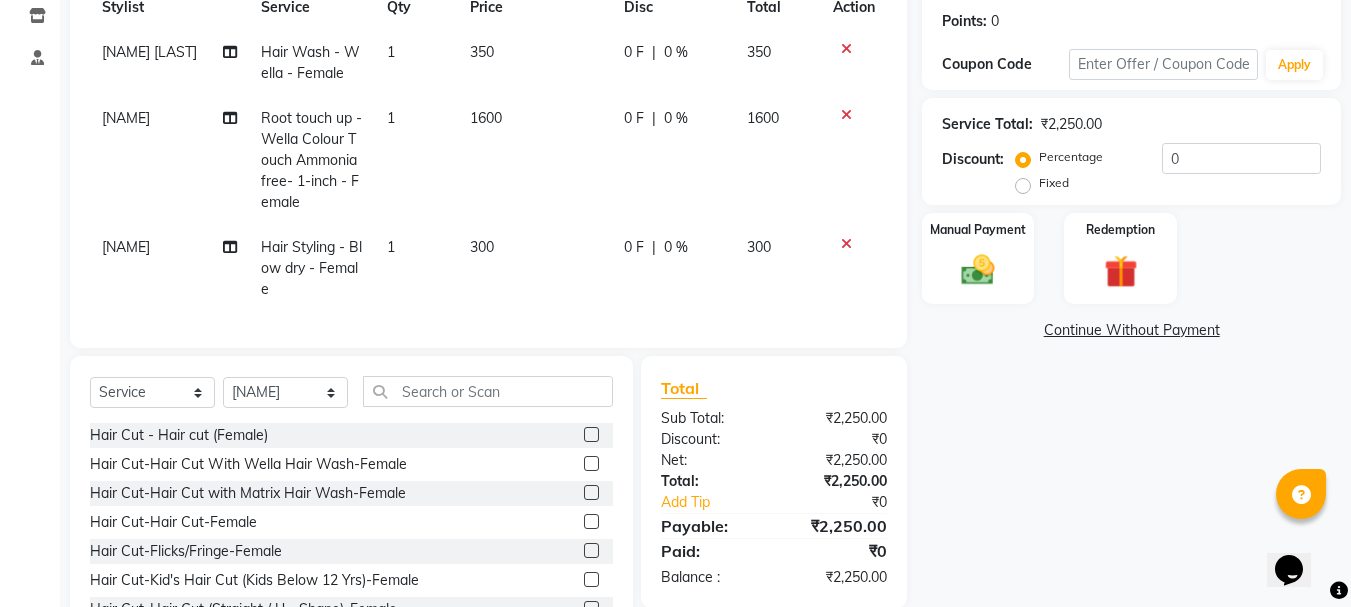 scroll, scrollTop: 389, scrollLeft: 0, axis: vertical 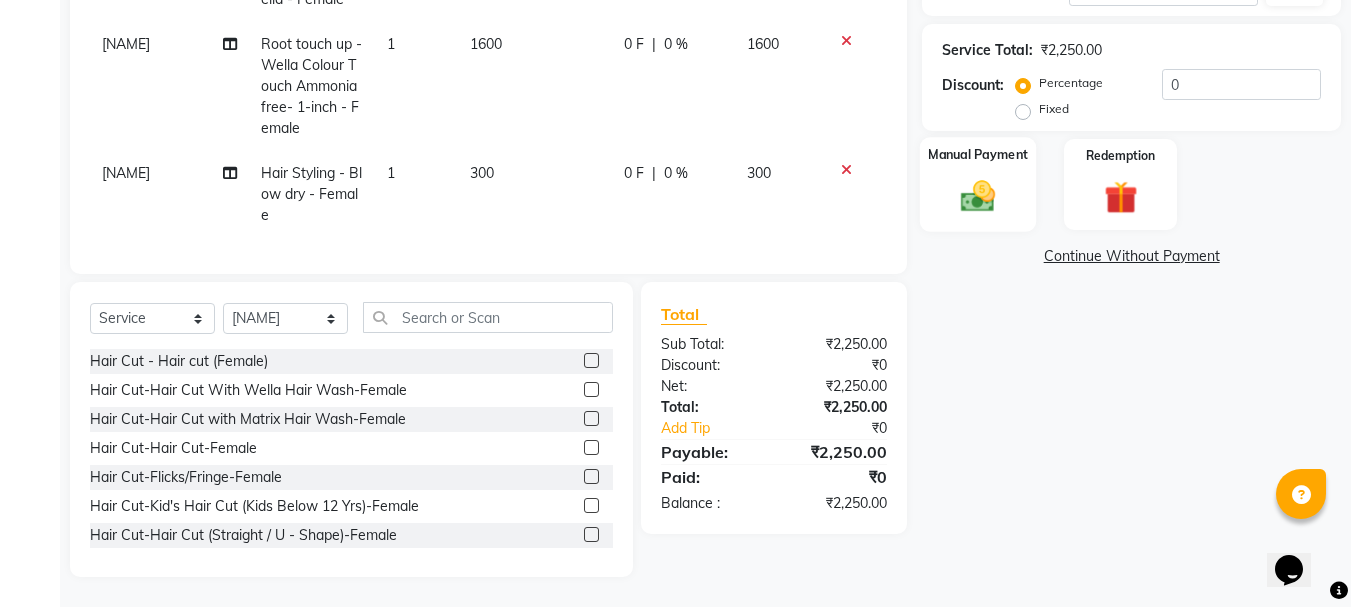 click 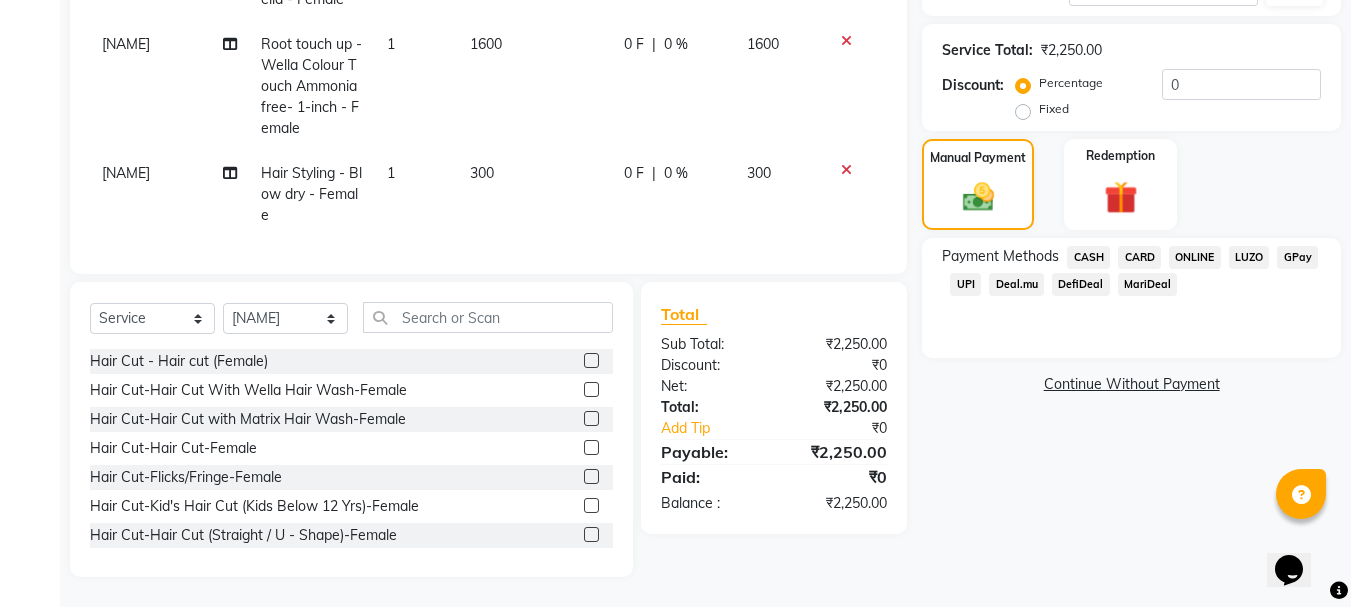 click on "ONLINE" 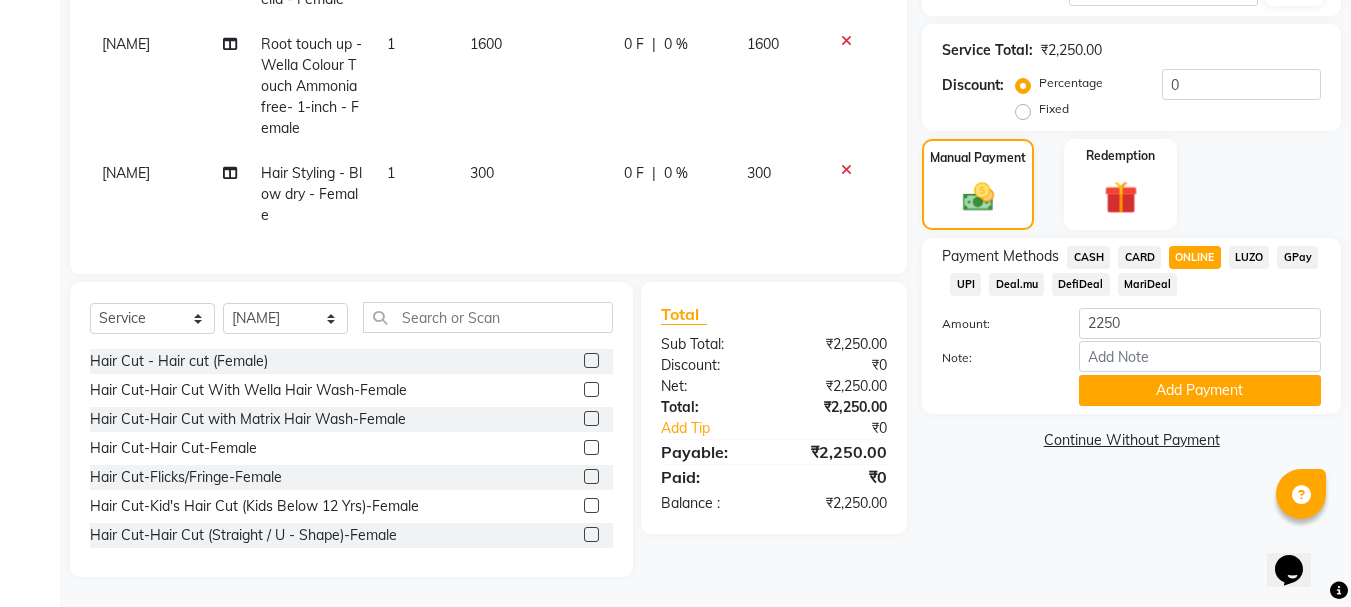 drag, startPoint x: 1162, startPoint y: 365, endPoint x: 1174, endPoint y: 348, distance: 20.808653 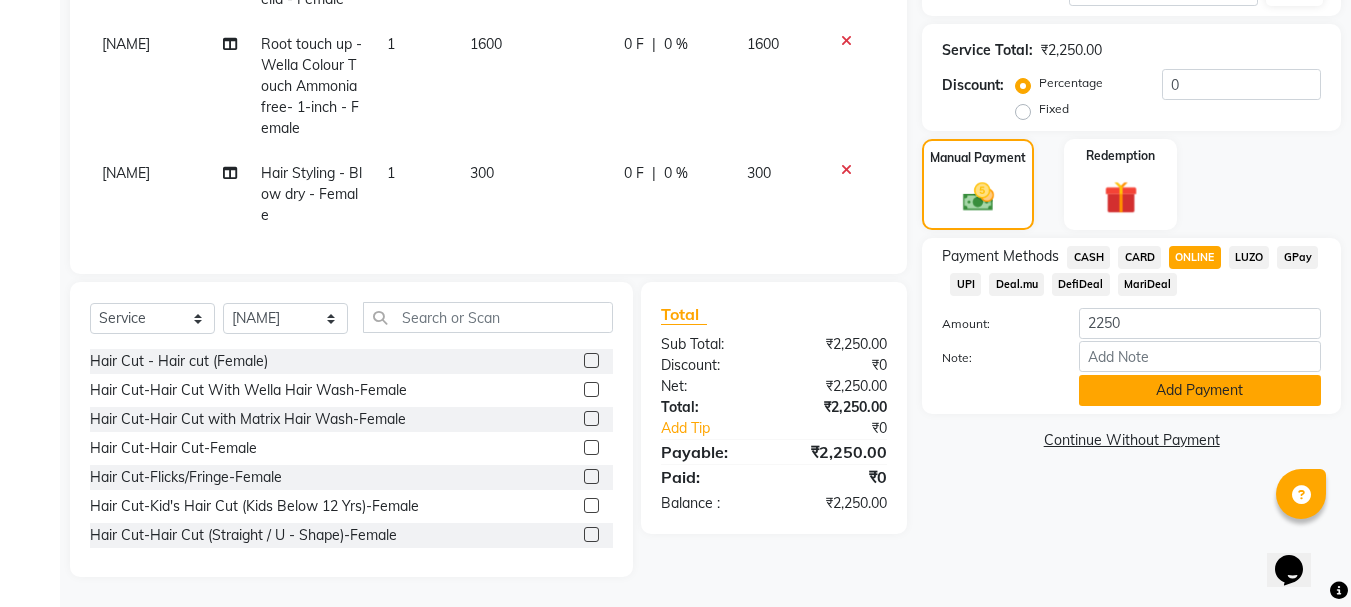 click on "Add Payment" 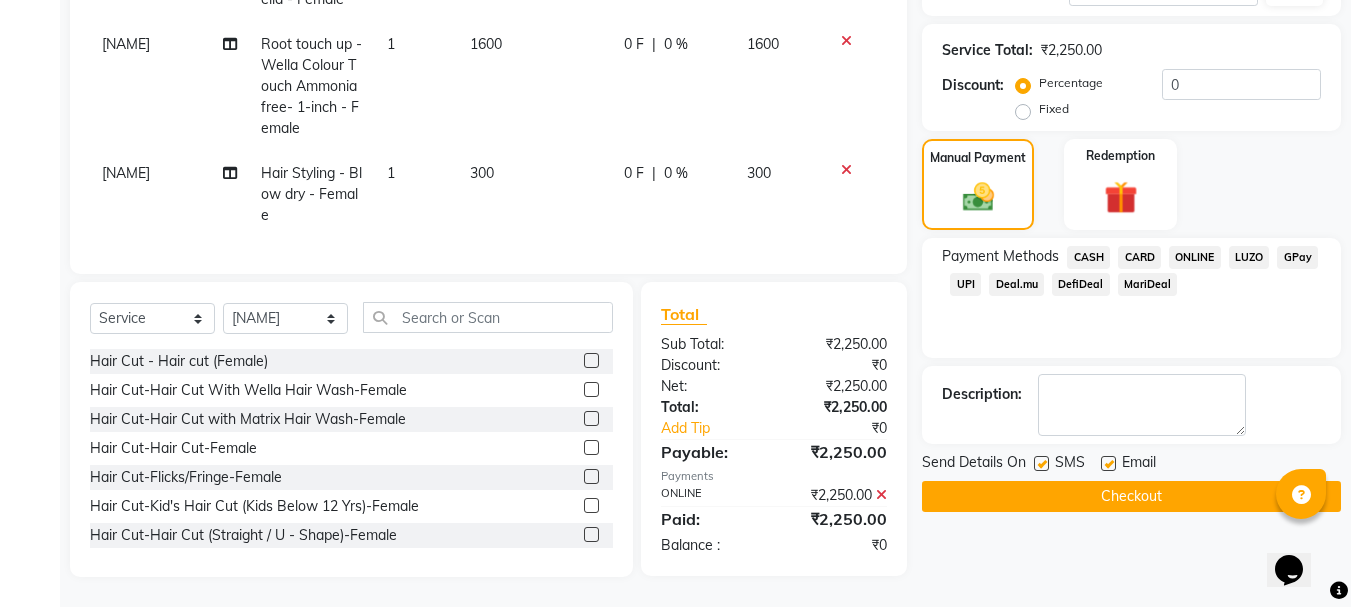 click on "Checkout" 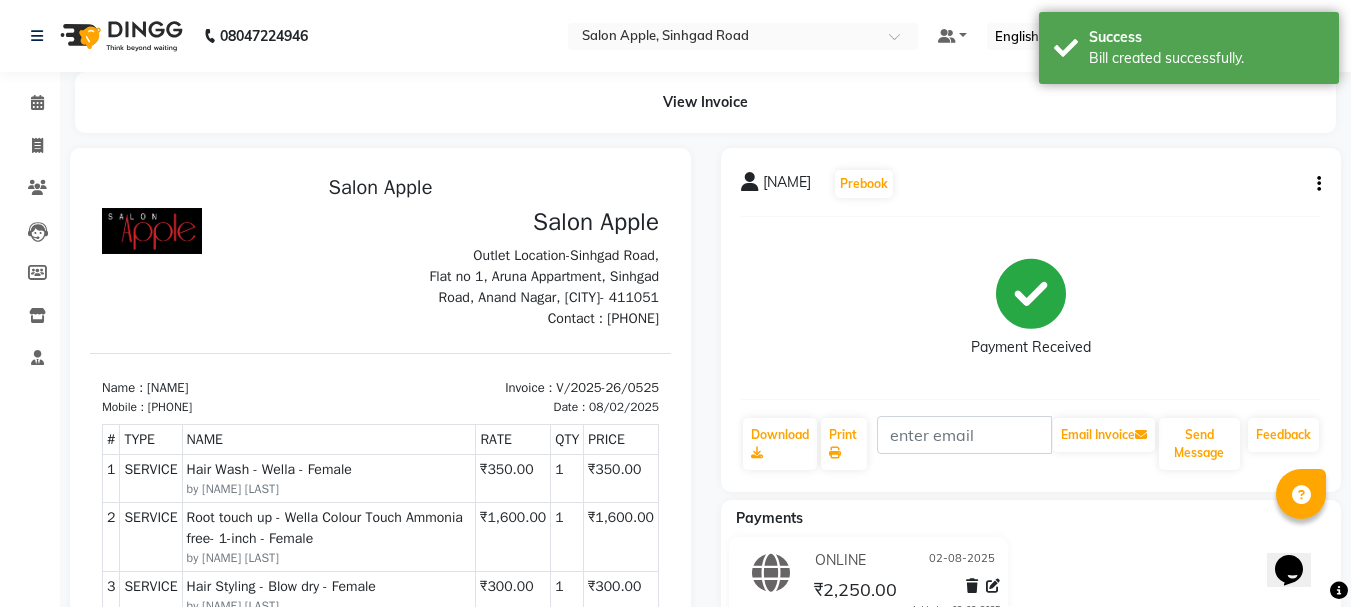 scroll, scrollTop: 0, scrollLeft: 0, axis: both 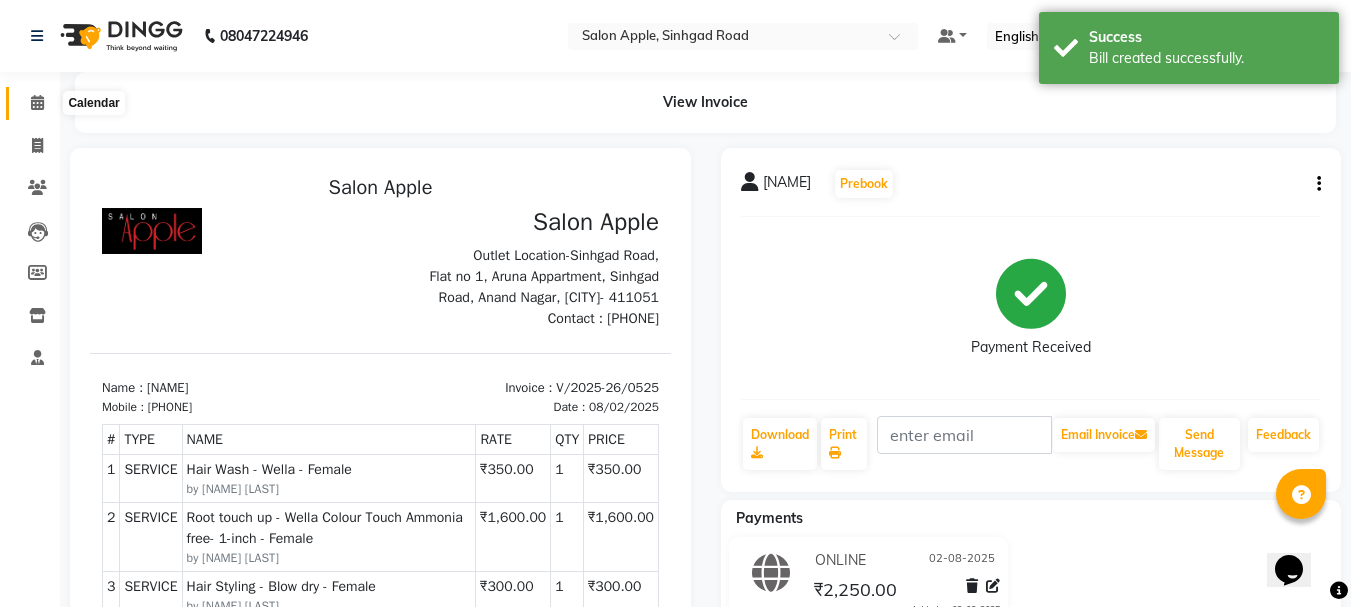 click 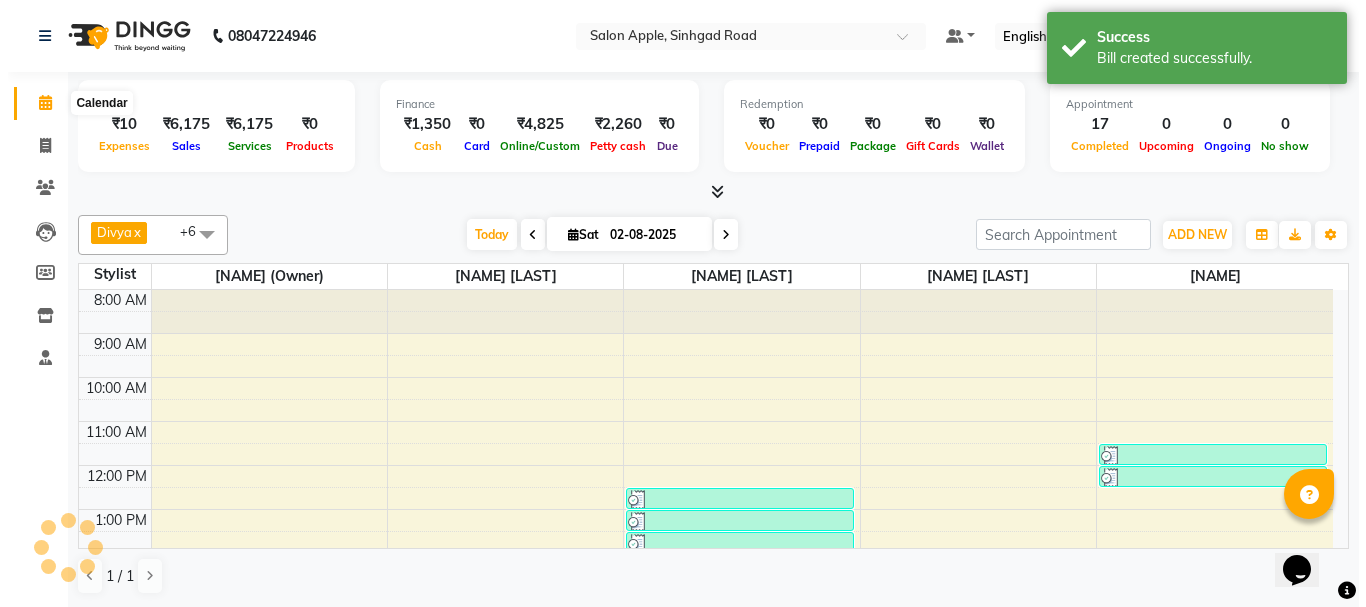 scroll, scrollTop: 0, scrollLeft: 0, axis: both 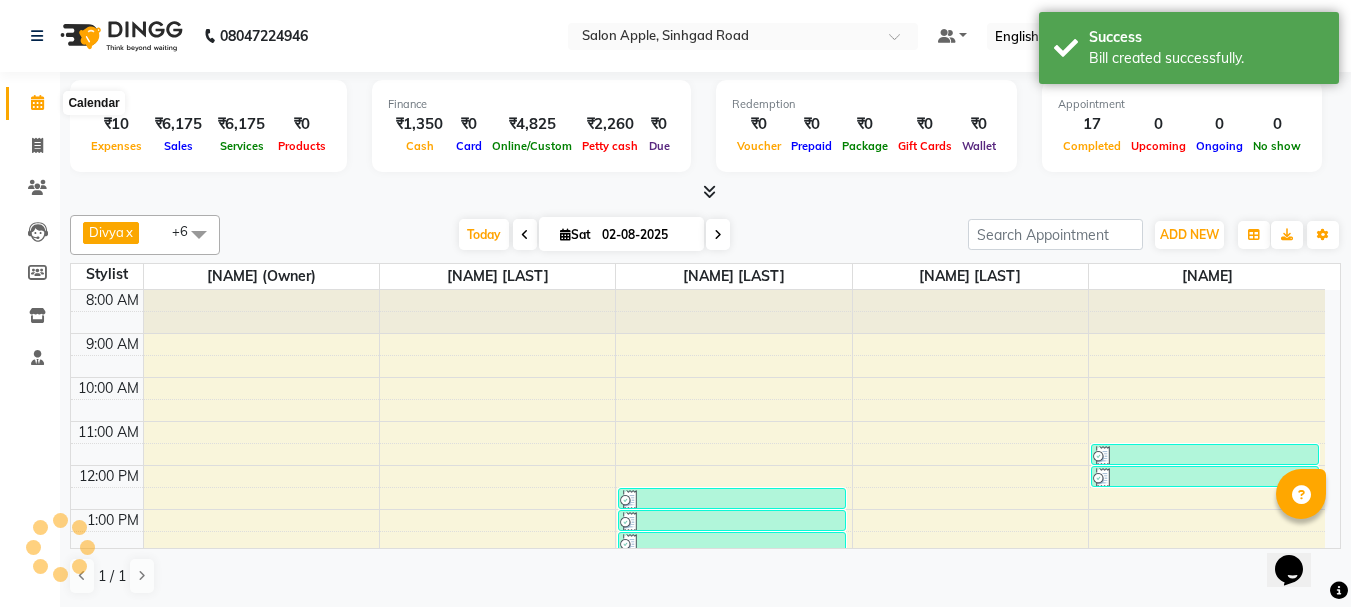click 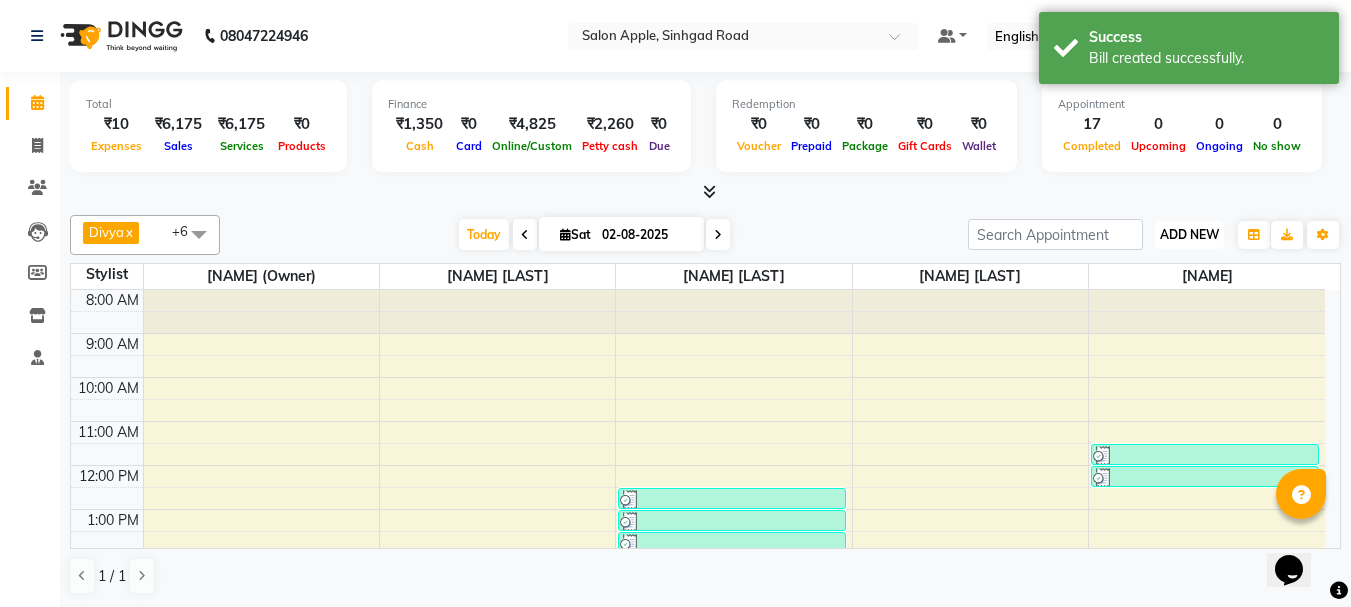 click on "ADD NEW" at bounding box center [1189, 234] 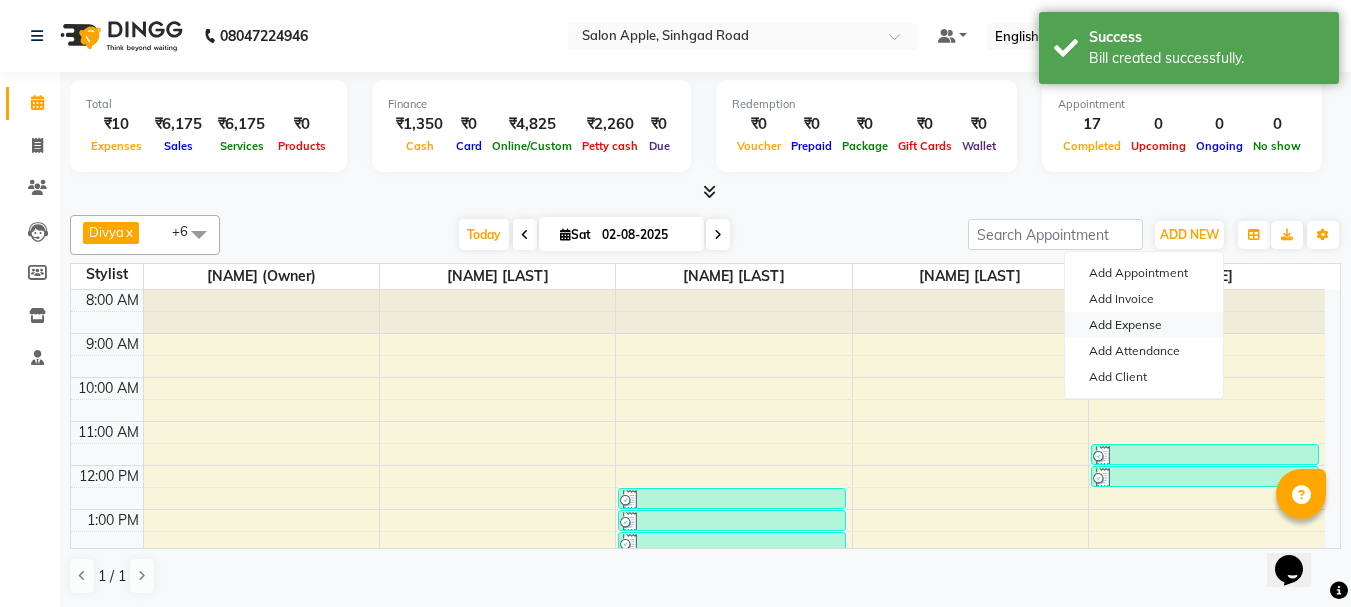 click on "Add Expense" at bounding box center (1144, 325) 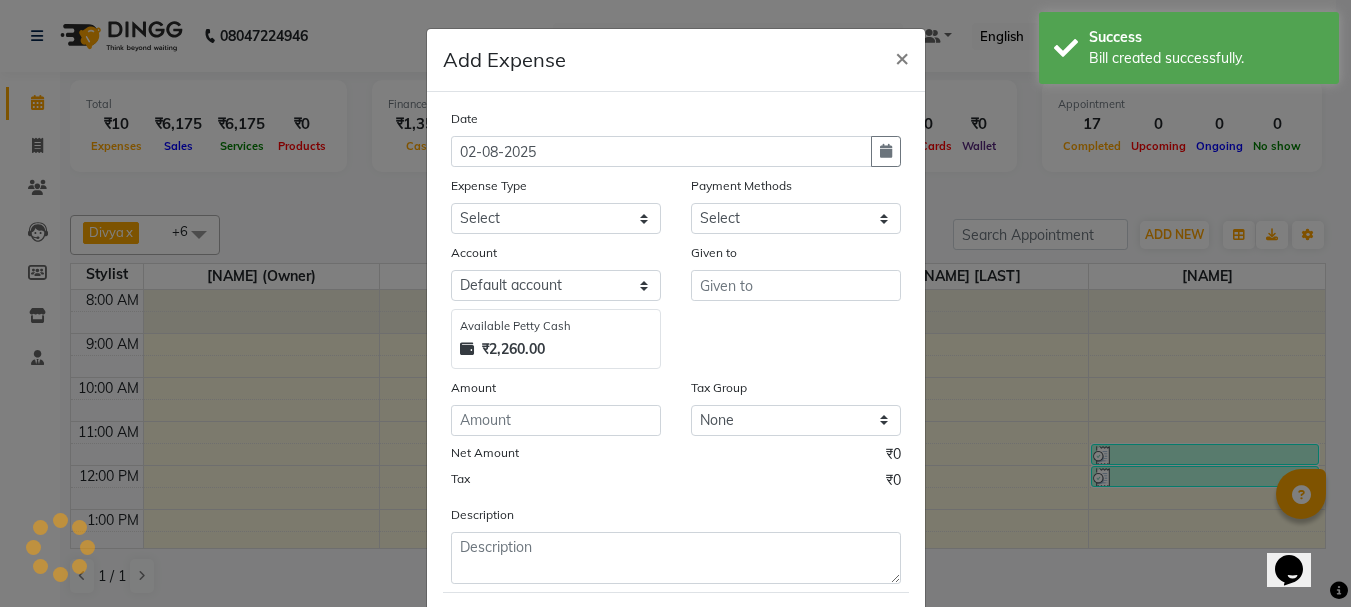 select on "1" 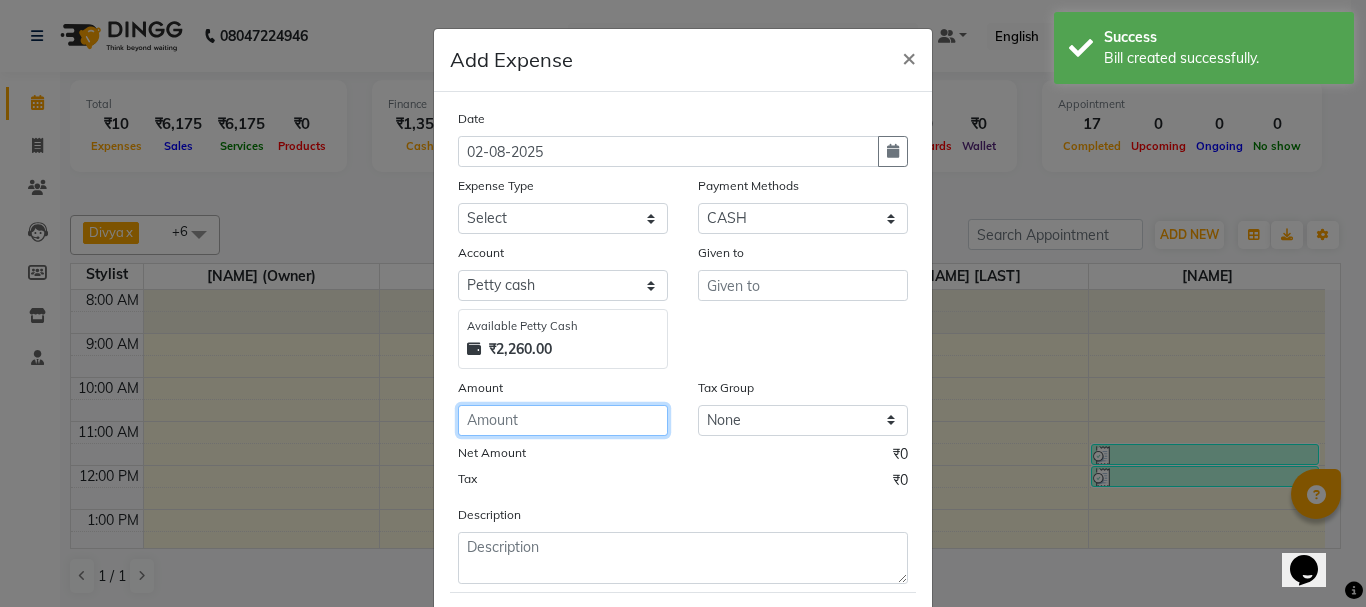 drag, startPoint x: 541, startPoint y: 431, endPoint x: 554, endPoint y: 423, distance: 15.264338 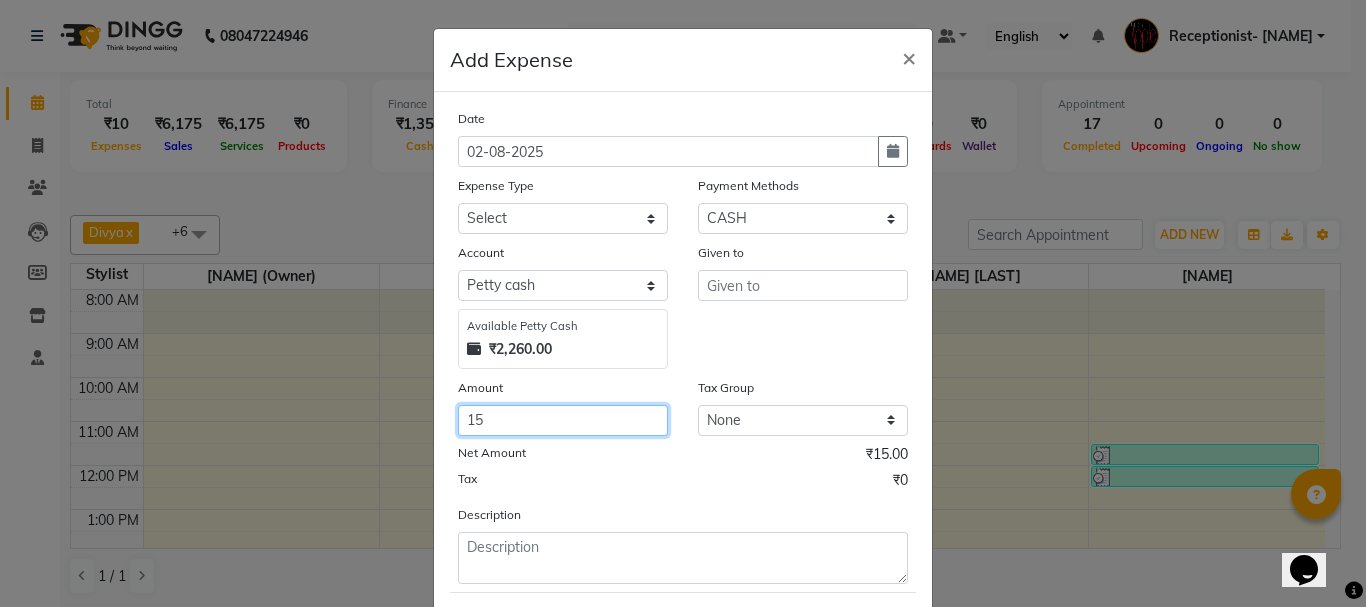 type on "15" 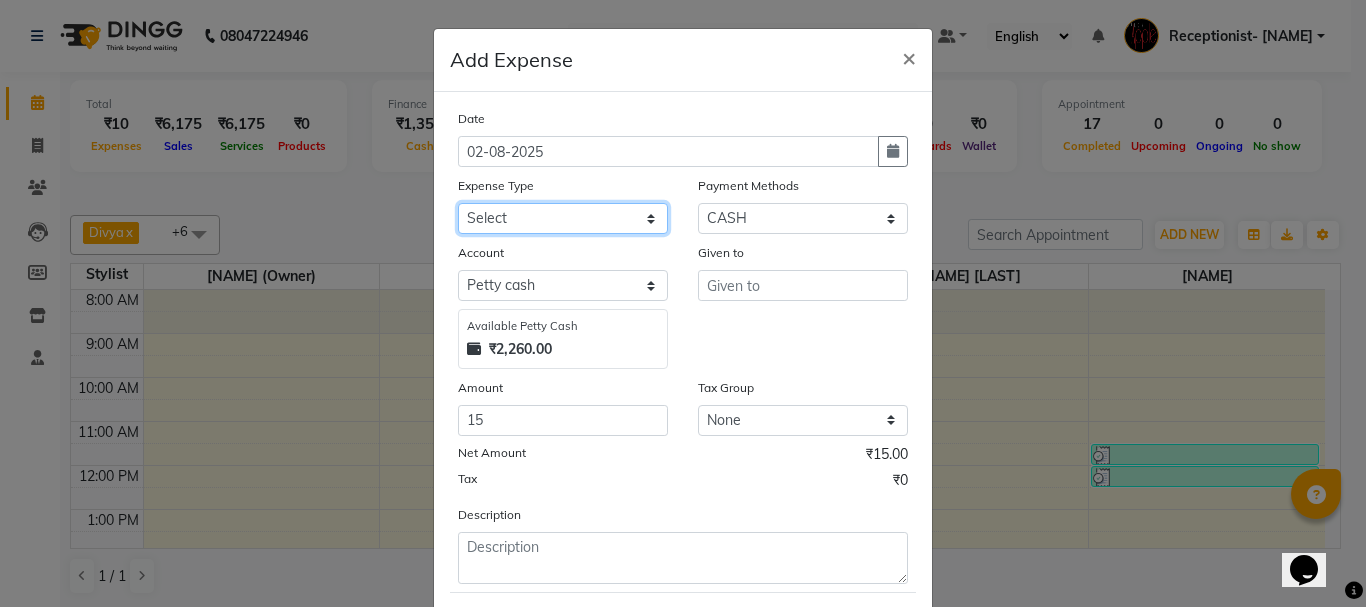 click on "Select CASH HANDED OVER TO OWNER client refund Client Snacks Donation Electricity bill Equipment Flower bill Groceries House keeping material Internet bill Laundry Maintenance Marketing milk Milk Mobile bill Other Pantry Product Rent Royalty Staff advance salary Staff incentive Staff incentive staff salary Staff Snacks Staff Travel Tea & Refreshment Tip water bill" 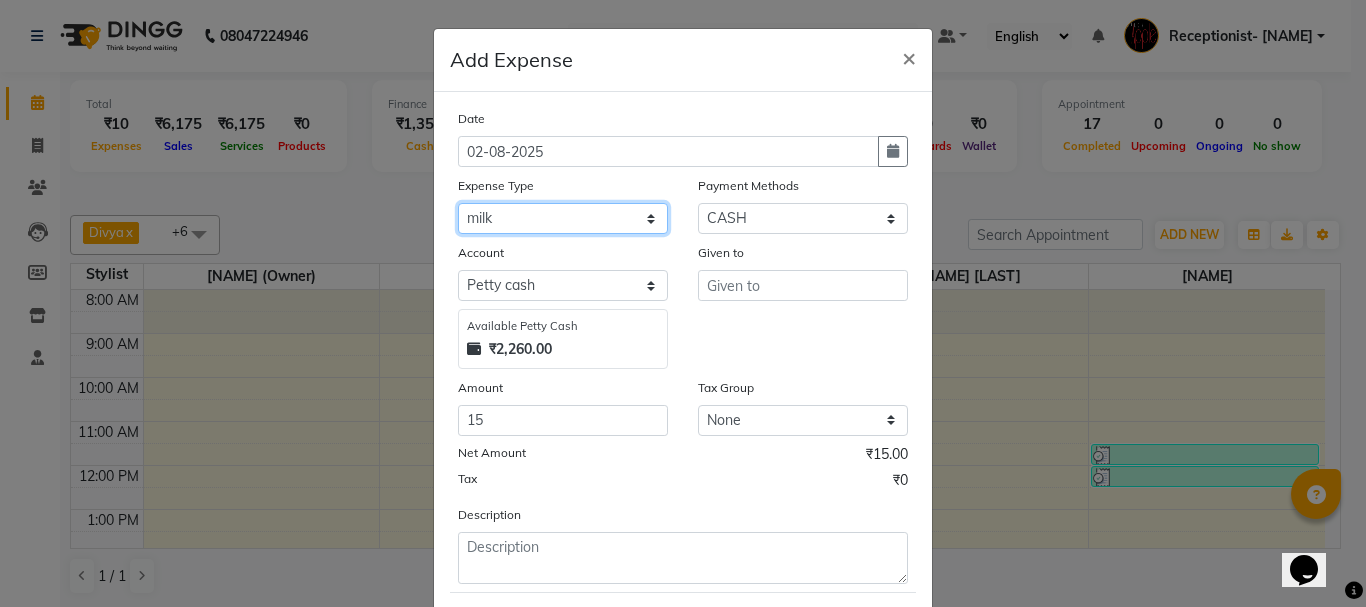 click on "Select CASH HANDED OVER TO OWNER client refund Client Snacks Donation Electricity bill Equipment Flower bill Groceries House keeping material Internet bill Laundry Maintenance Marketing milk Milk Mobile bill Other Pantry Product Rent Royalty Staff advance salary Staff incentive Staff incentive staff salary Staff Snacks Staff Travel Tea & Refreshment Tip water bill" 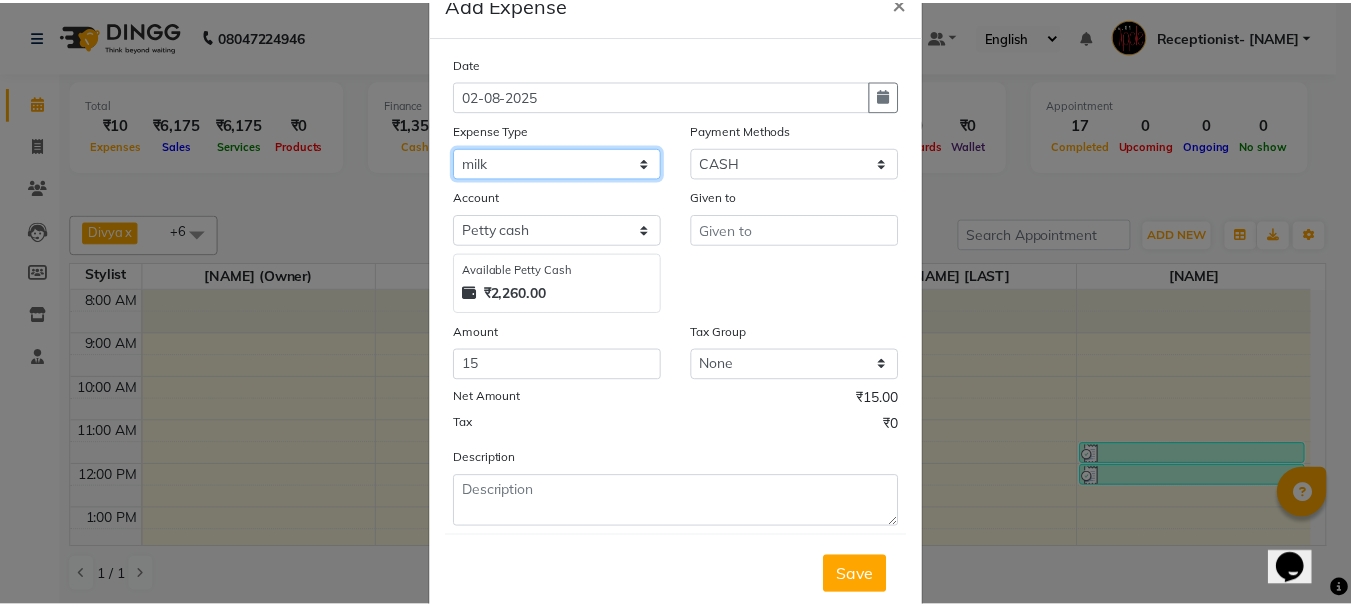 scroll, scrollTop: 109, scrollLeft: 0, axis: vertical 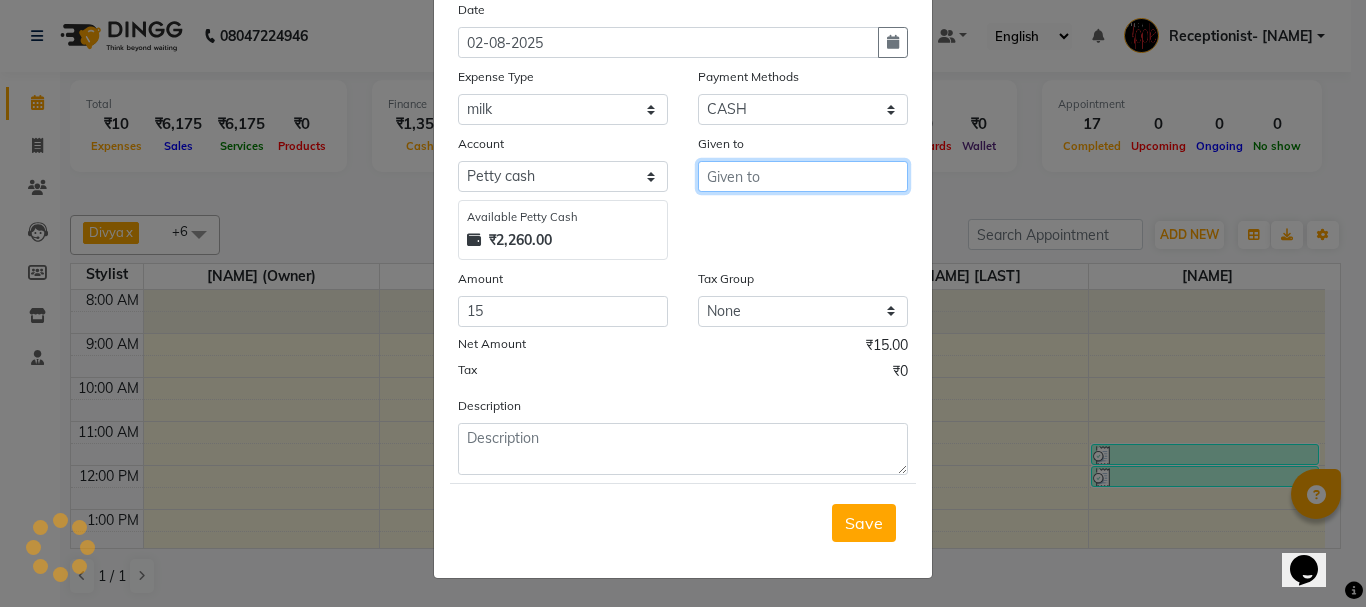 drag, startPoint x: 835, startPoint y: 188, endPoint x: 834, endPoint y: 171, distance: 17.029387 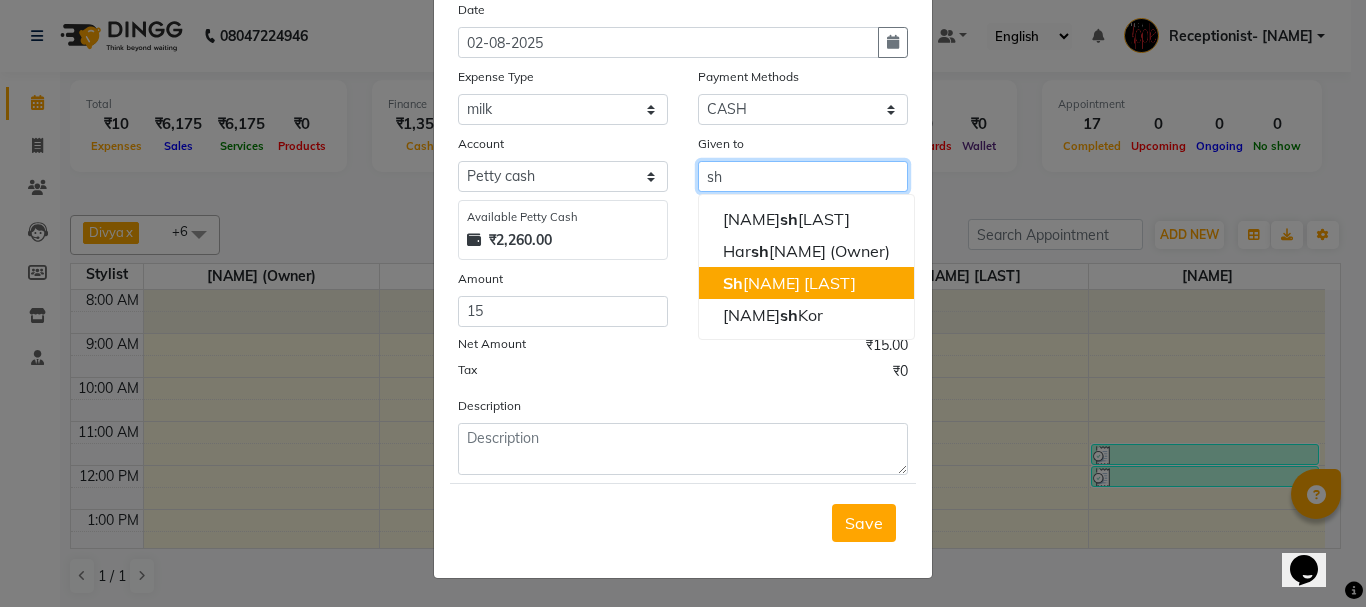 drag, startPoint x: 799, startPoint y: 283, endPoint x: 835, endPoint y: 301, distance: 40.24922 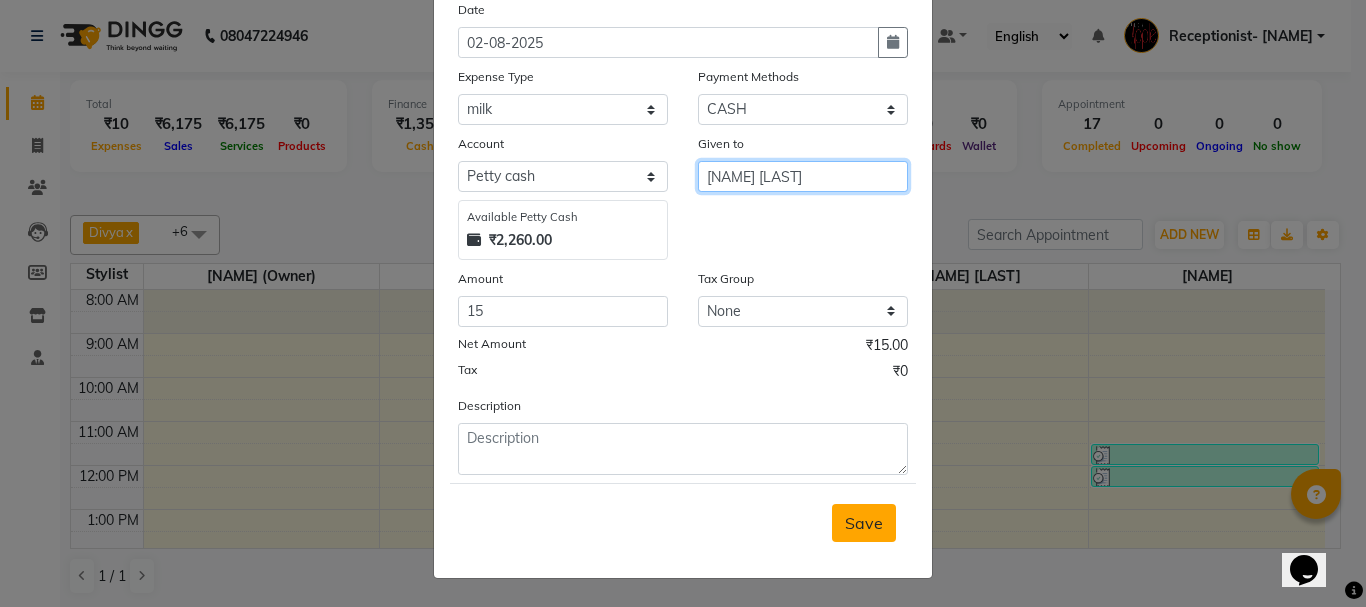type on "[NAME] [LAST]" 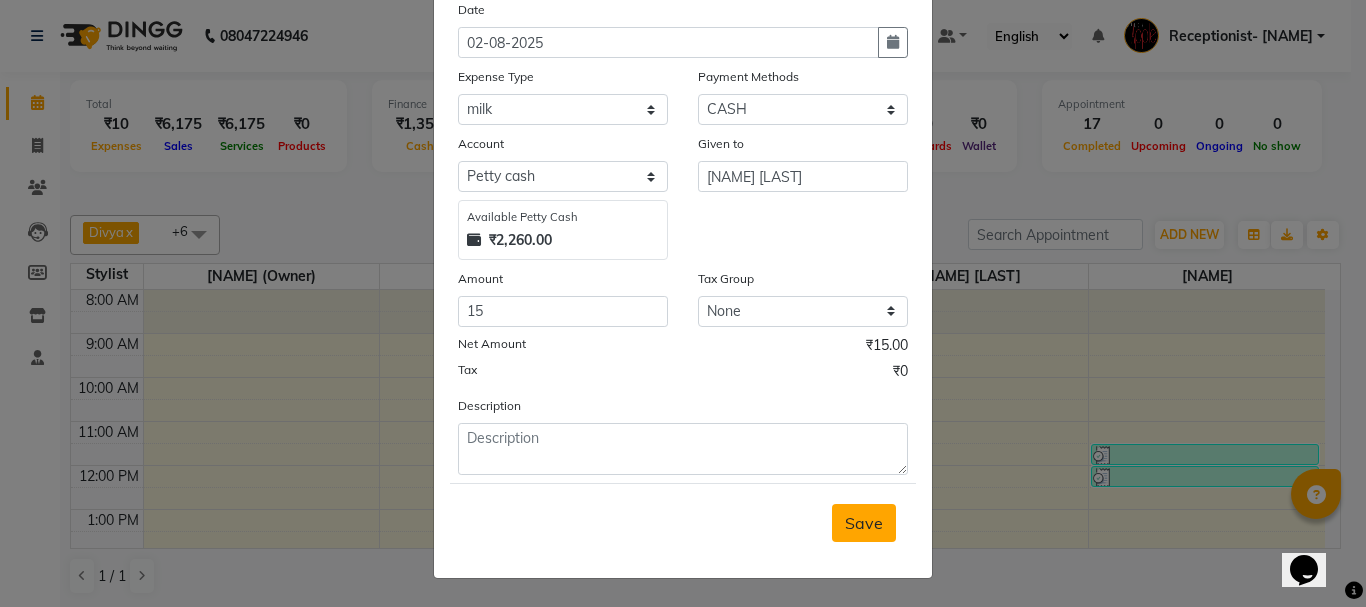 drag, startPoint x: 851, startPoint y: 520, endPoint x: 849, endPoint y: 503, distance: 17.117243 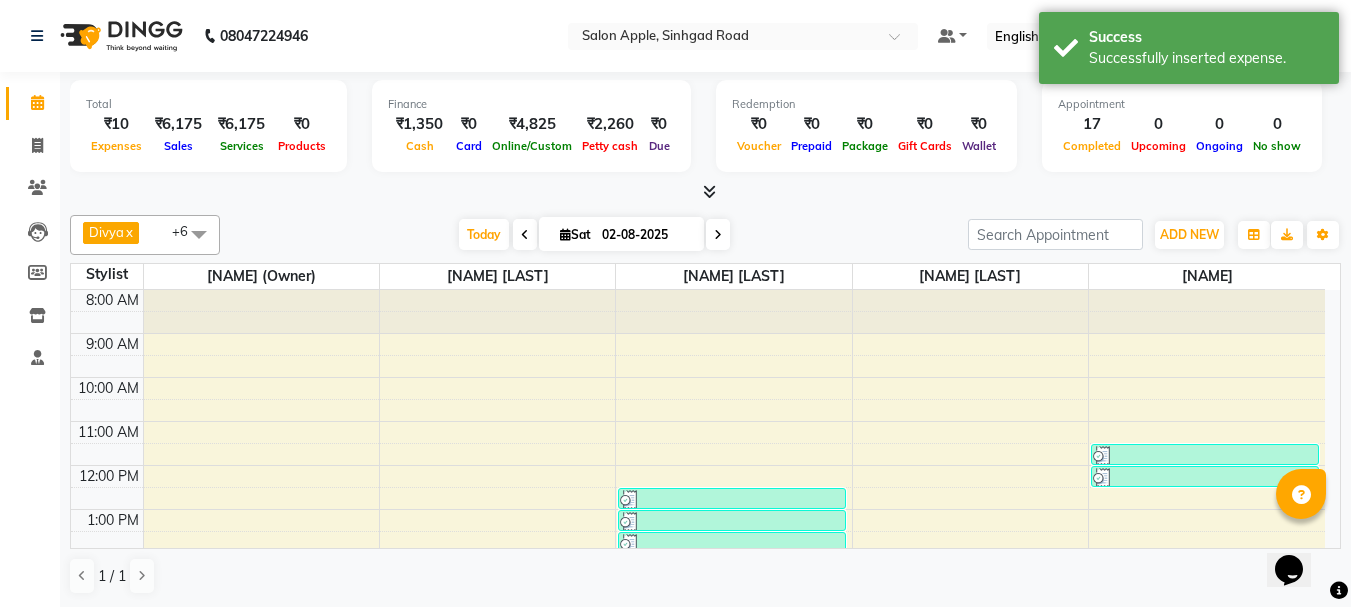 scroll, scrollTop: 1, scrollLeft: 0, axis: vertical 